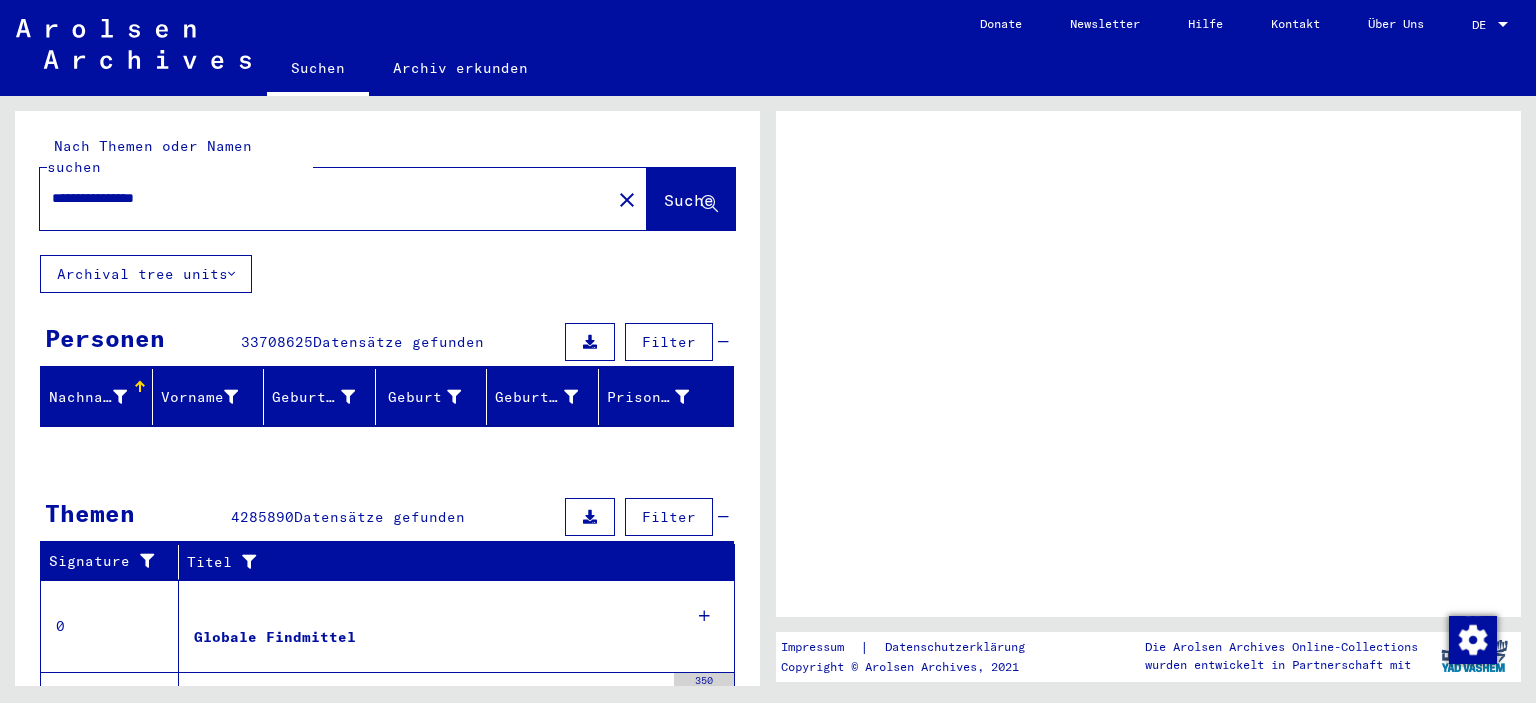 scroll, scrollTop: 0, scrollLeft: 0, axis: both 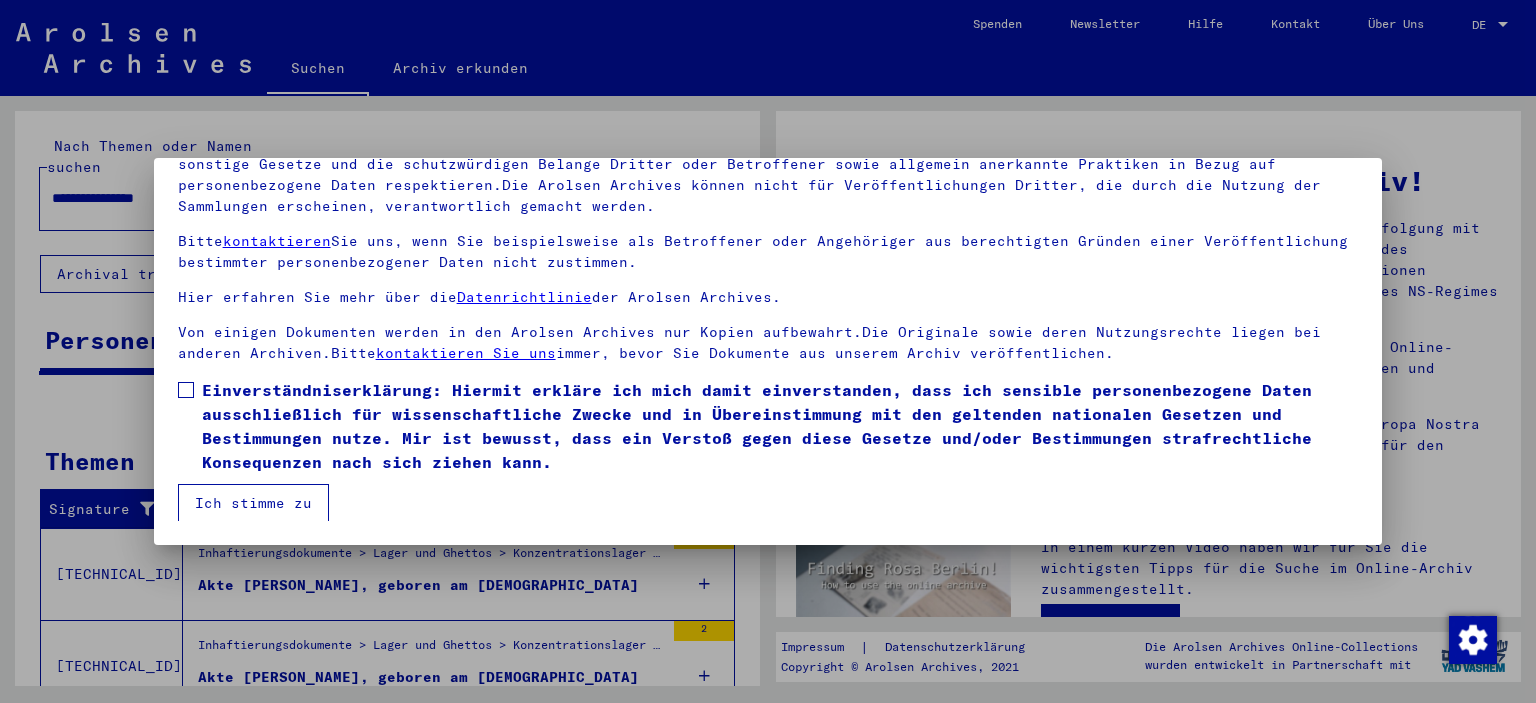 click on "Einverständniserklärung: Hiermit erkläre ich mich damit einverstanden, dass ich sensible personenbezogene Daten ausschließlich für wissenschaftliche Zwecke und in Übereinstimmung mit den geltenden nationalen Gesetzen und Bestimmungen nutze. Mir ist bewusst, dass ein Verstoß gegen diese Gesetze und/oder Bestimmungen strafrechtliche Konsequenzen nach sich ziehen kann." at bounding box center [768, 426] 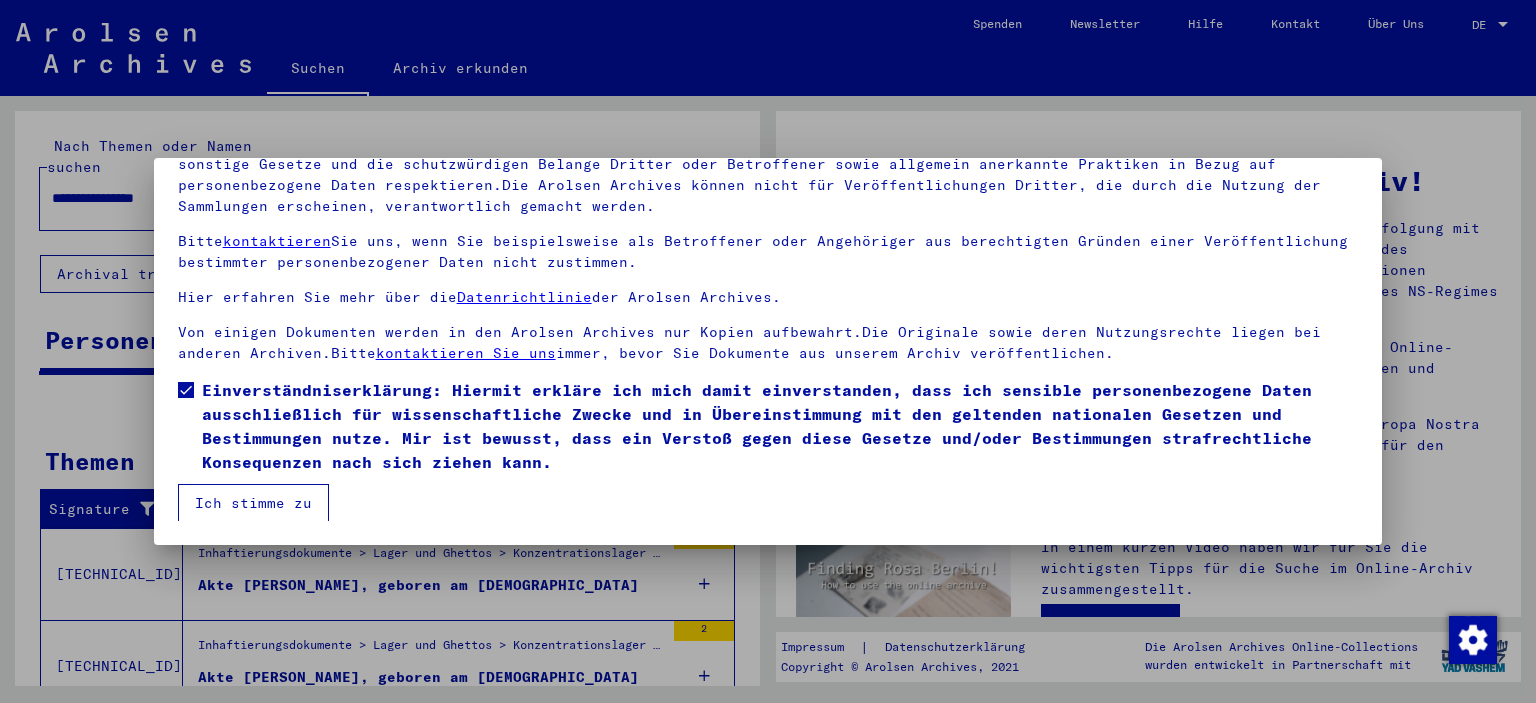 click on "Ich stimme zu" at bounding box center (253, 503) 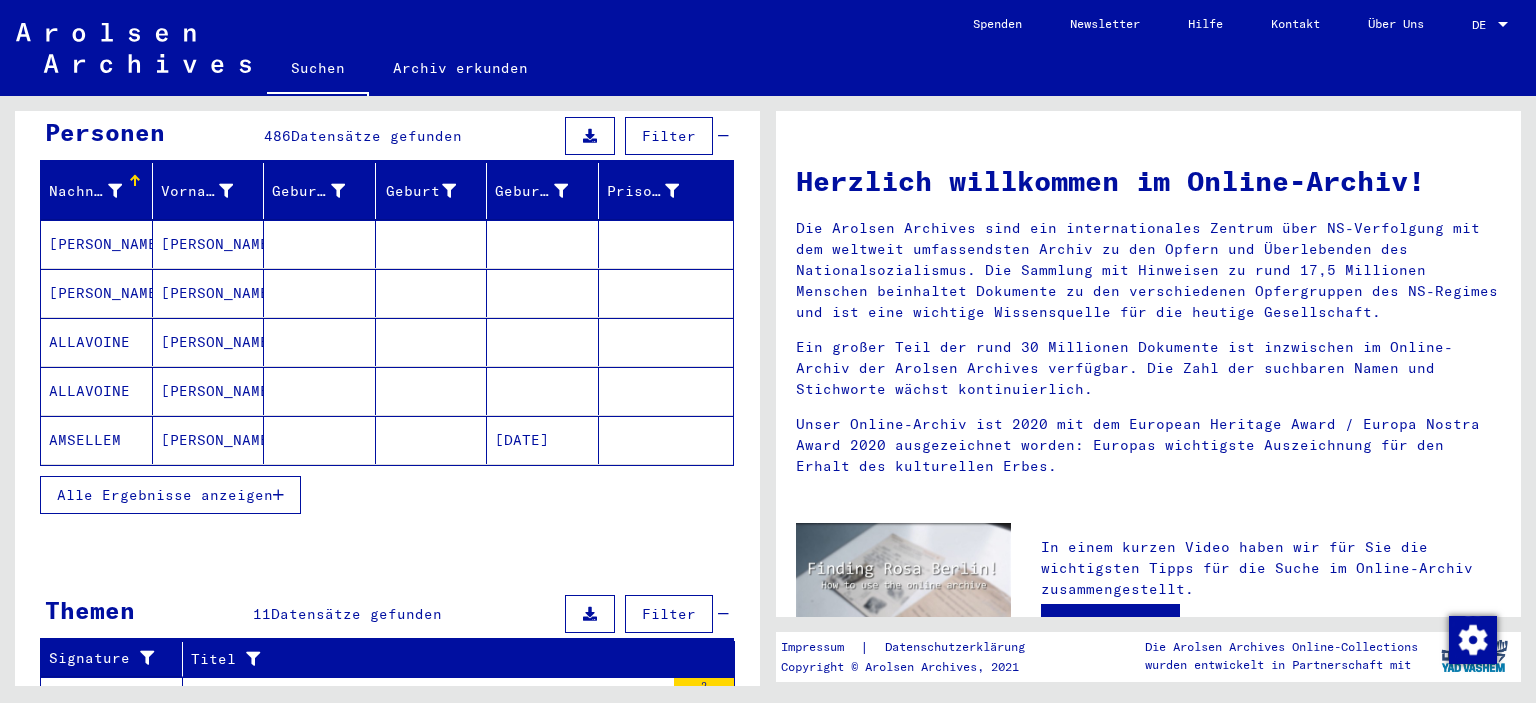 scroll, scrollTop: 400, scrollLeft: 0, axis: vertical 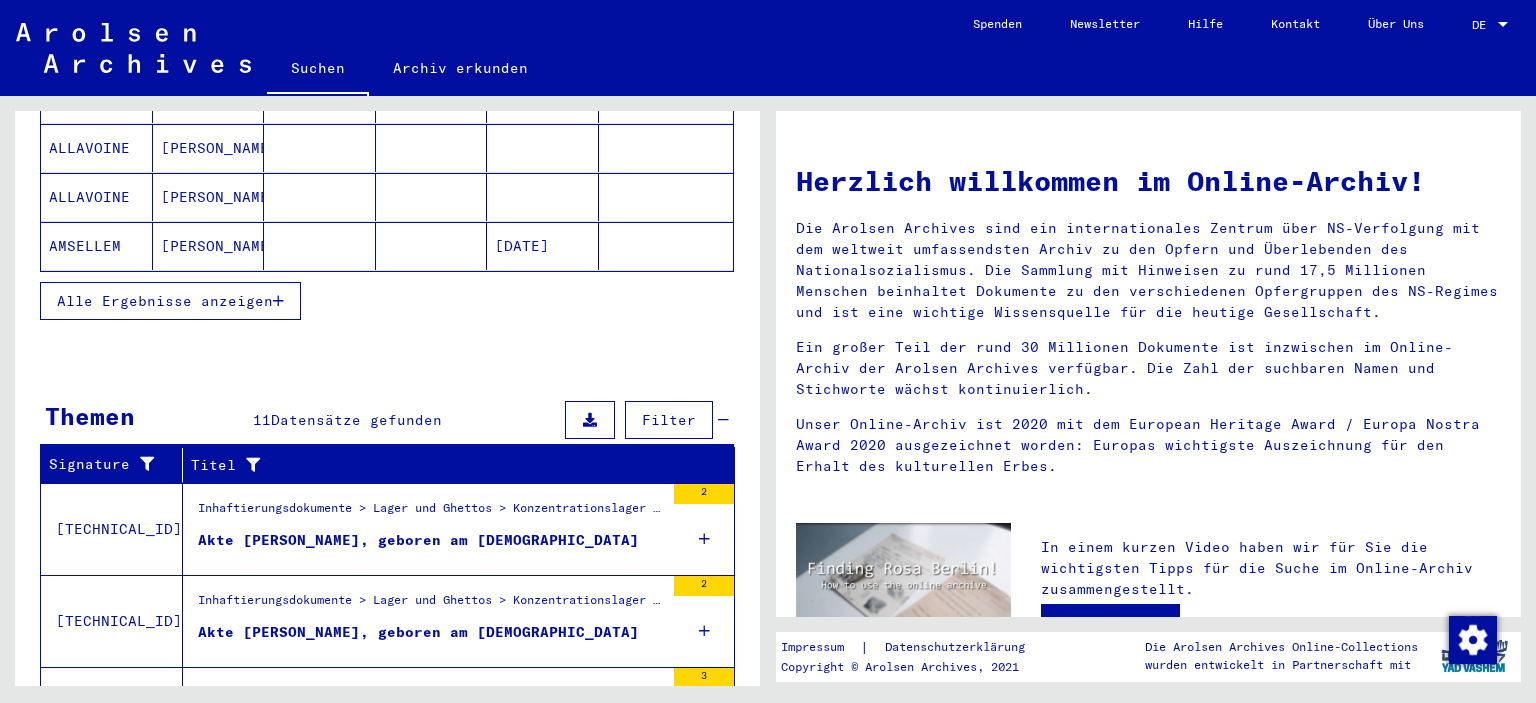 click on "Akte [PERSON_NAME], geboren am [DEMOGRAPHIC_DATA]" at bounding box center [418, 540] 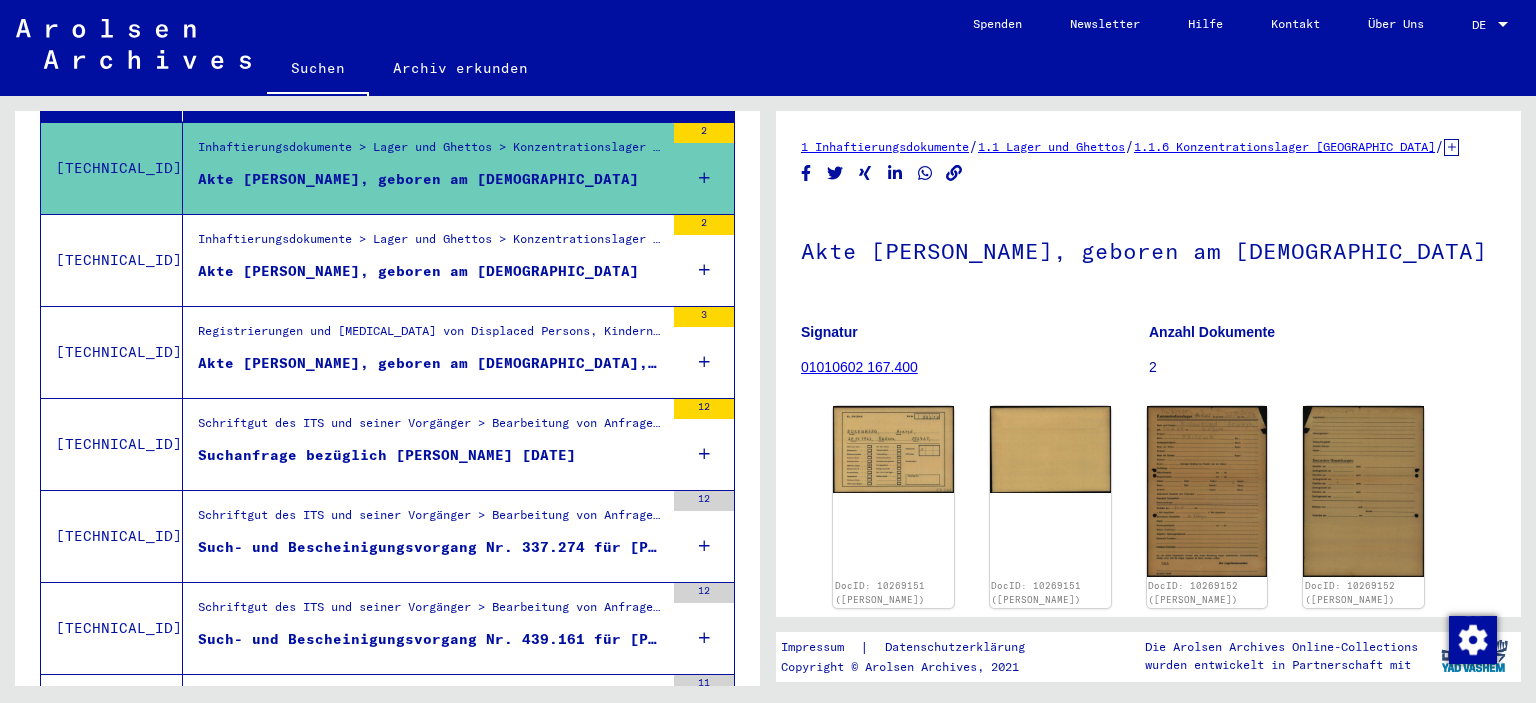 scroll, scrollTop: 0, scrollLeft: 0, axis: both 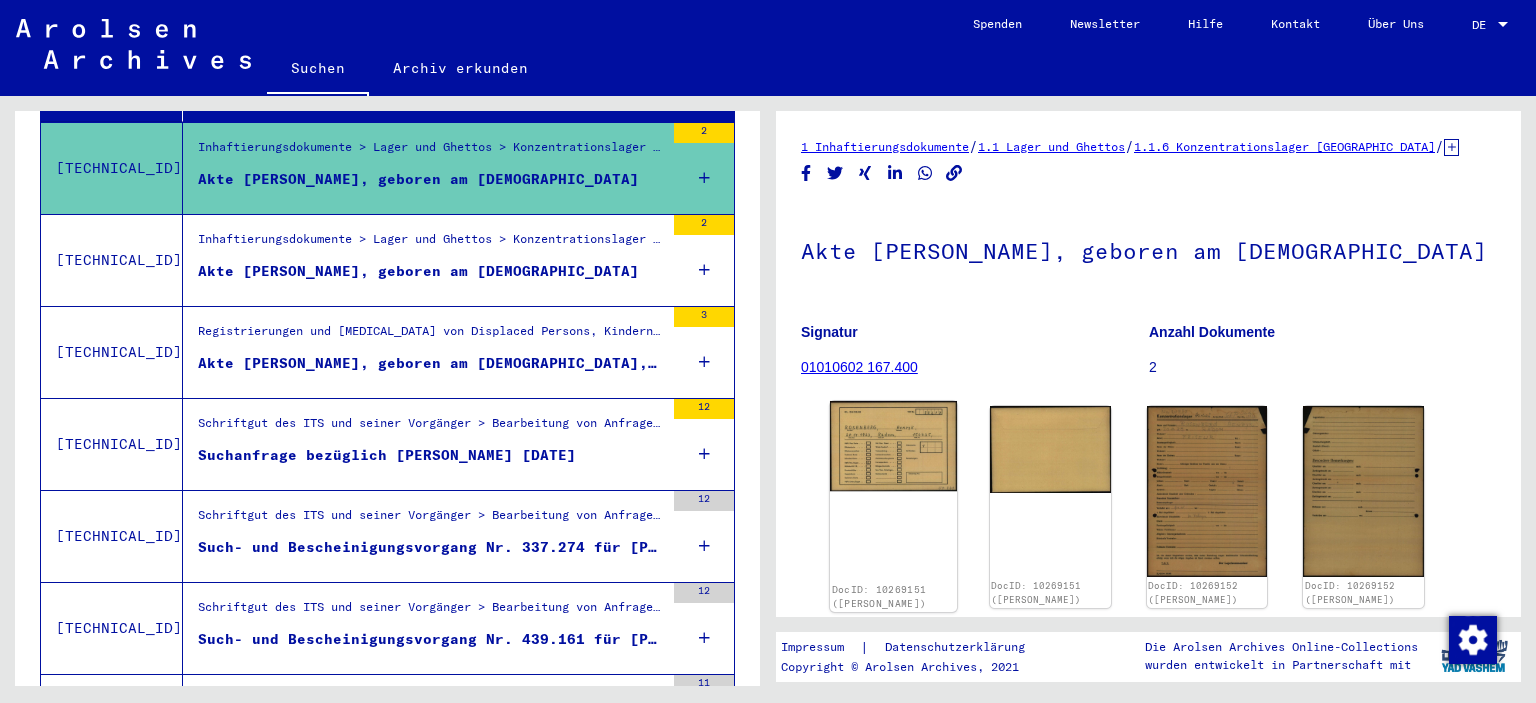 click 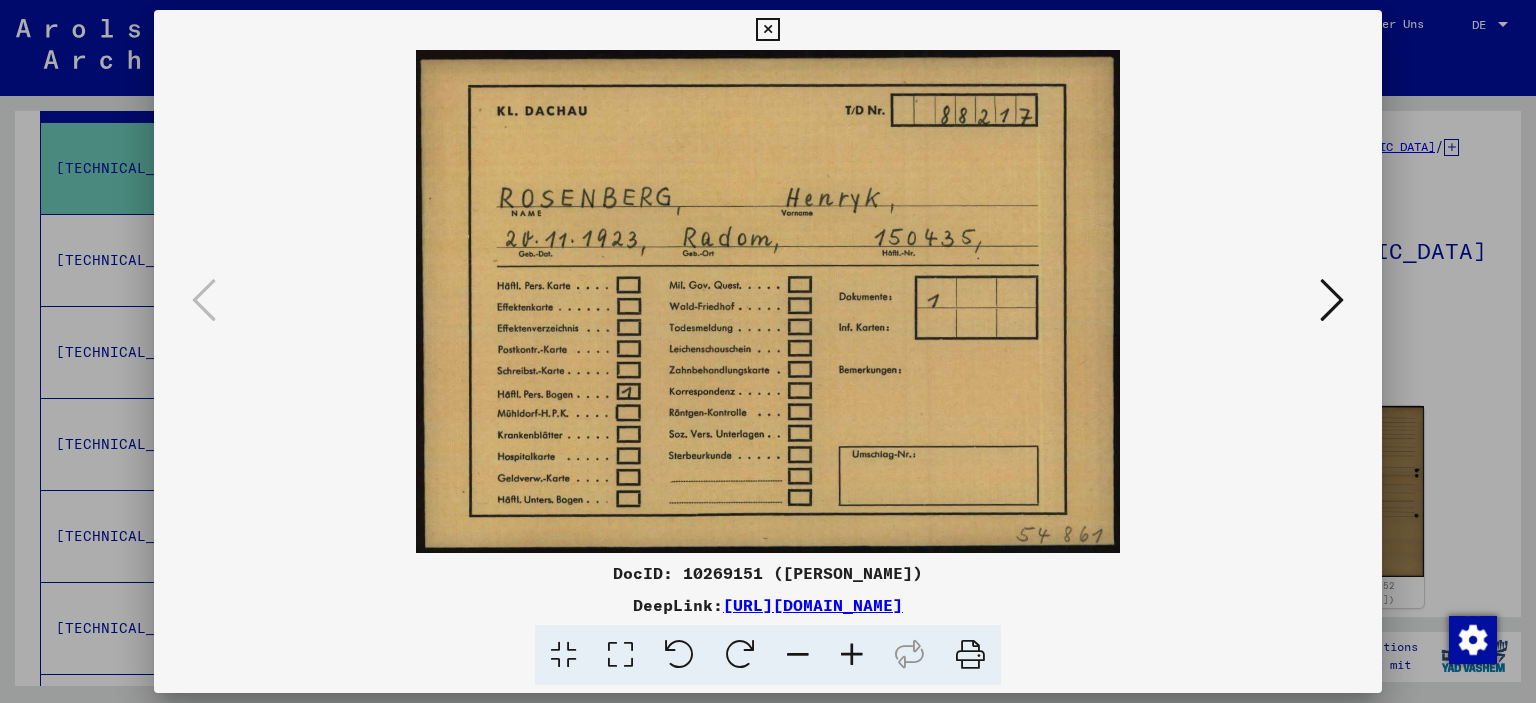 click at bounding box center (768, 301) 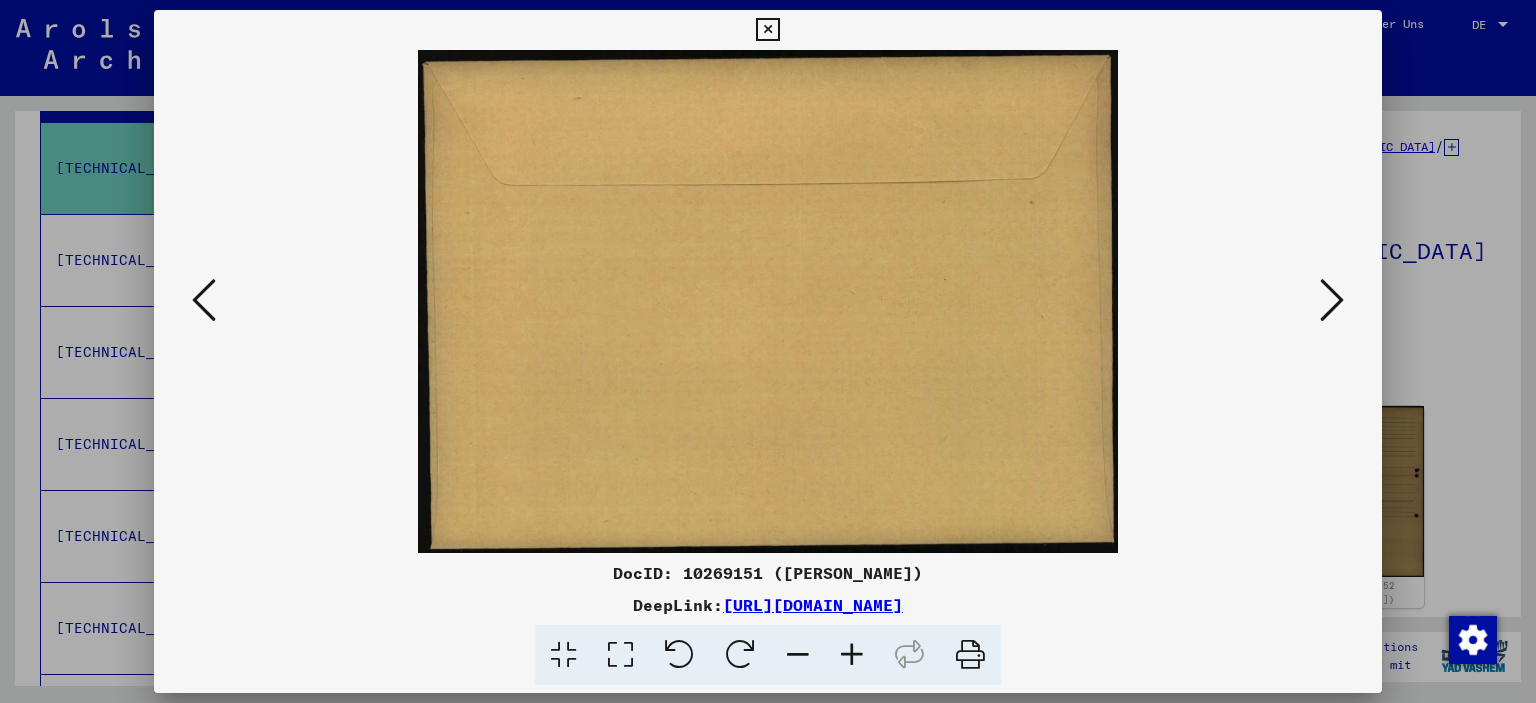 click at bounding box center [767, 30] 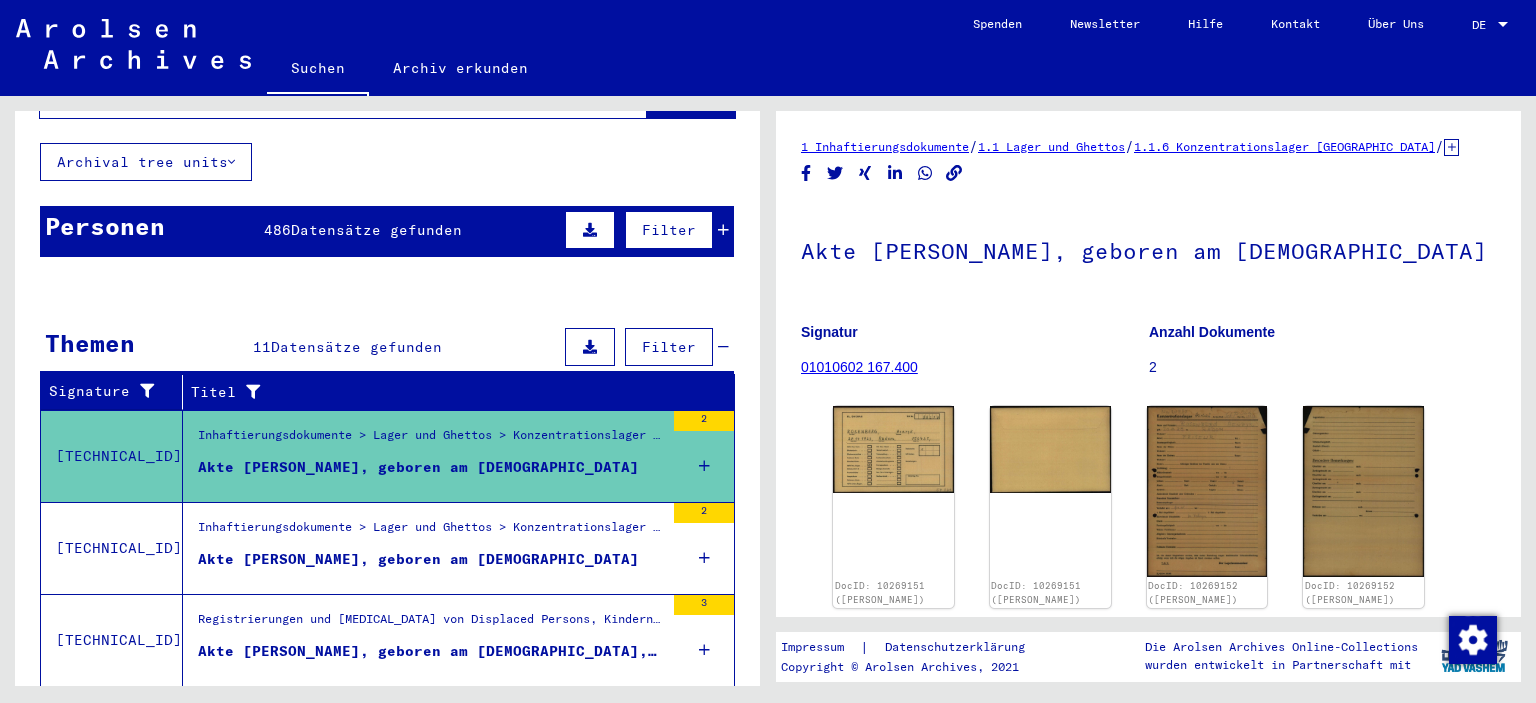 scroll, scrollTop: 0, scrollLeft: 0, axis: both 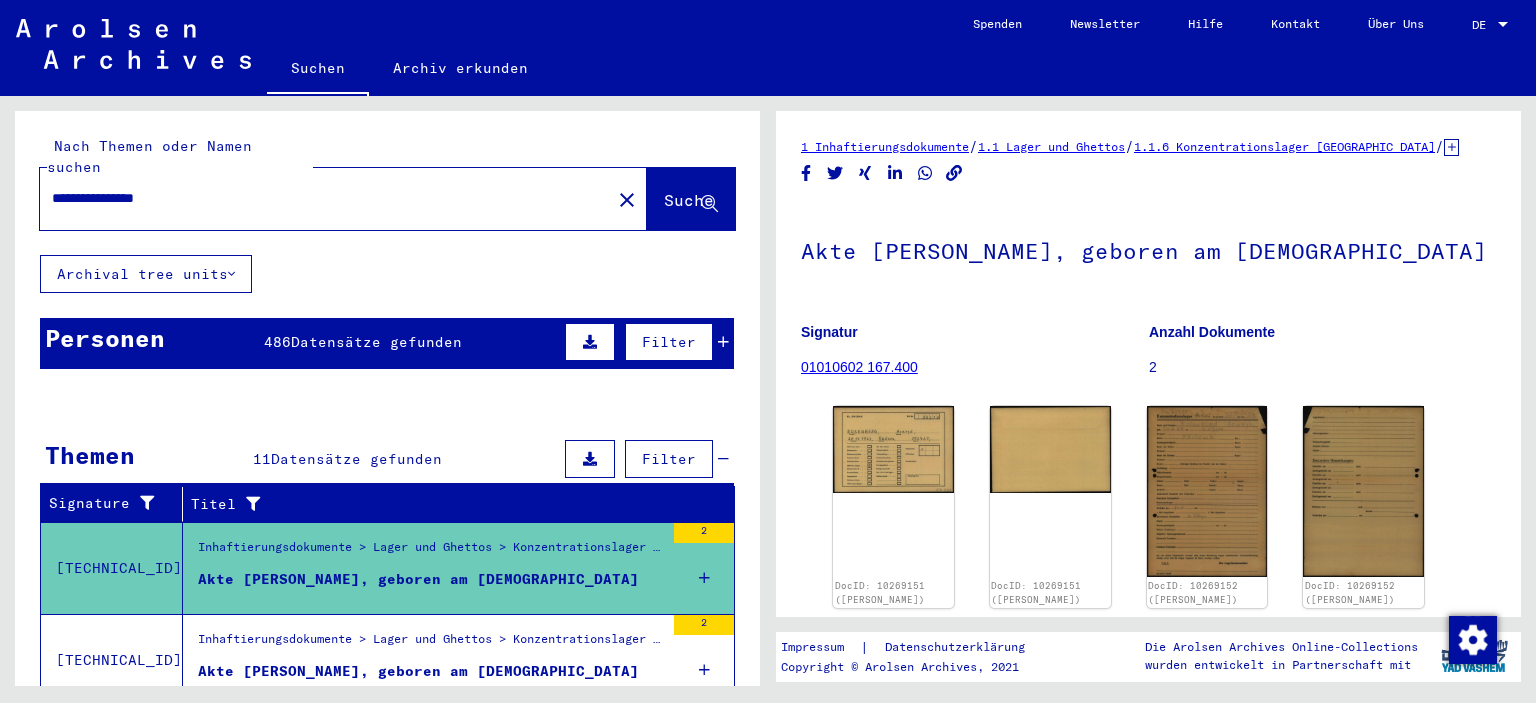 click on "**********" at bounding box center (325, 198) 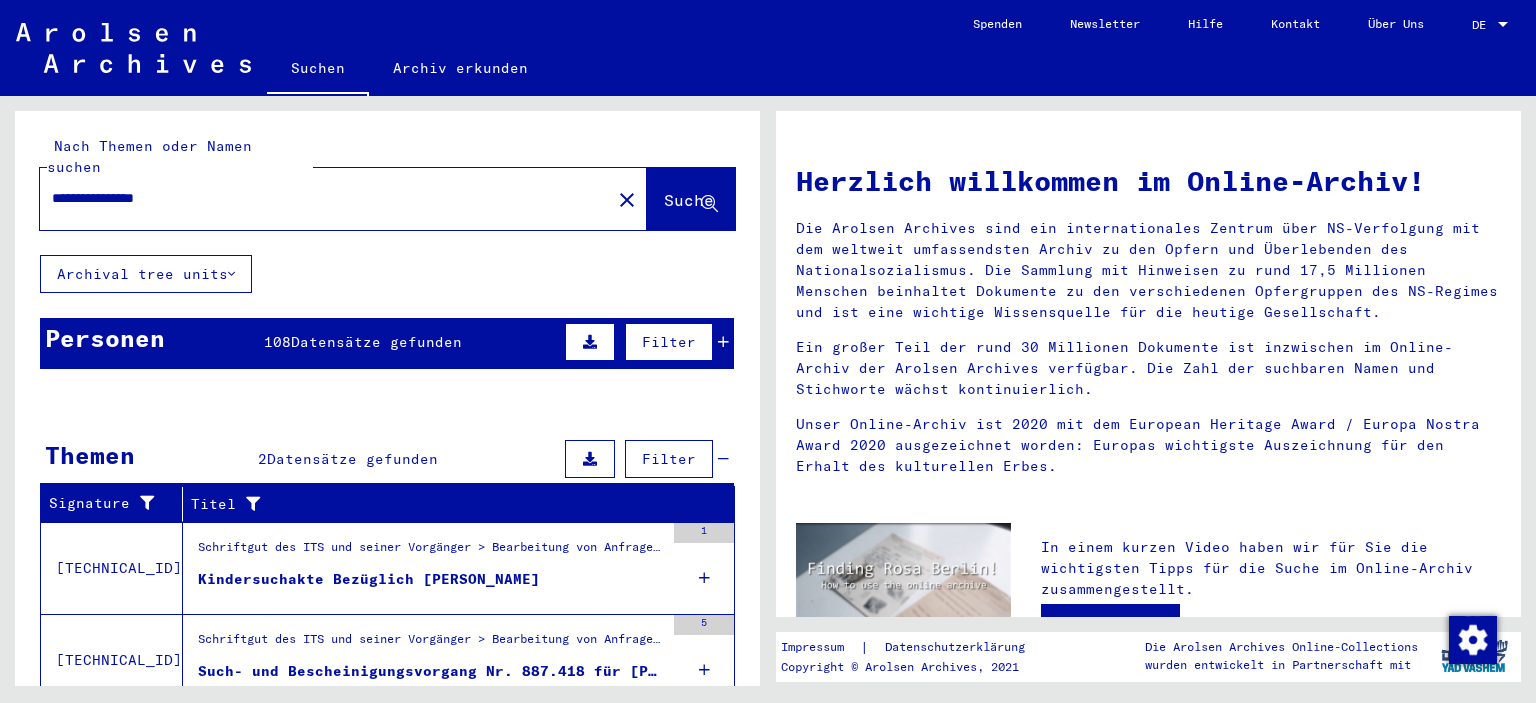 scroll, scrollTop: 54, scrollLeft: 0, axis: vertical 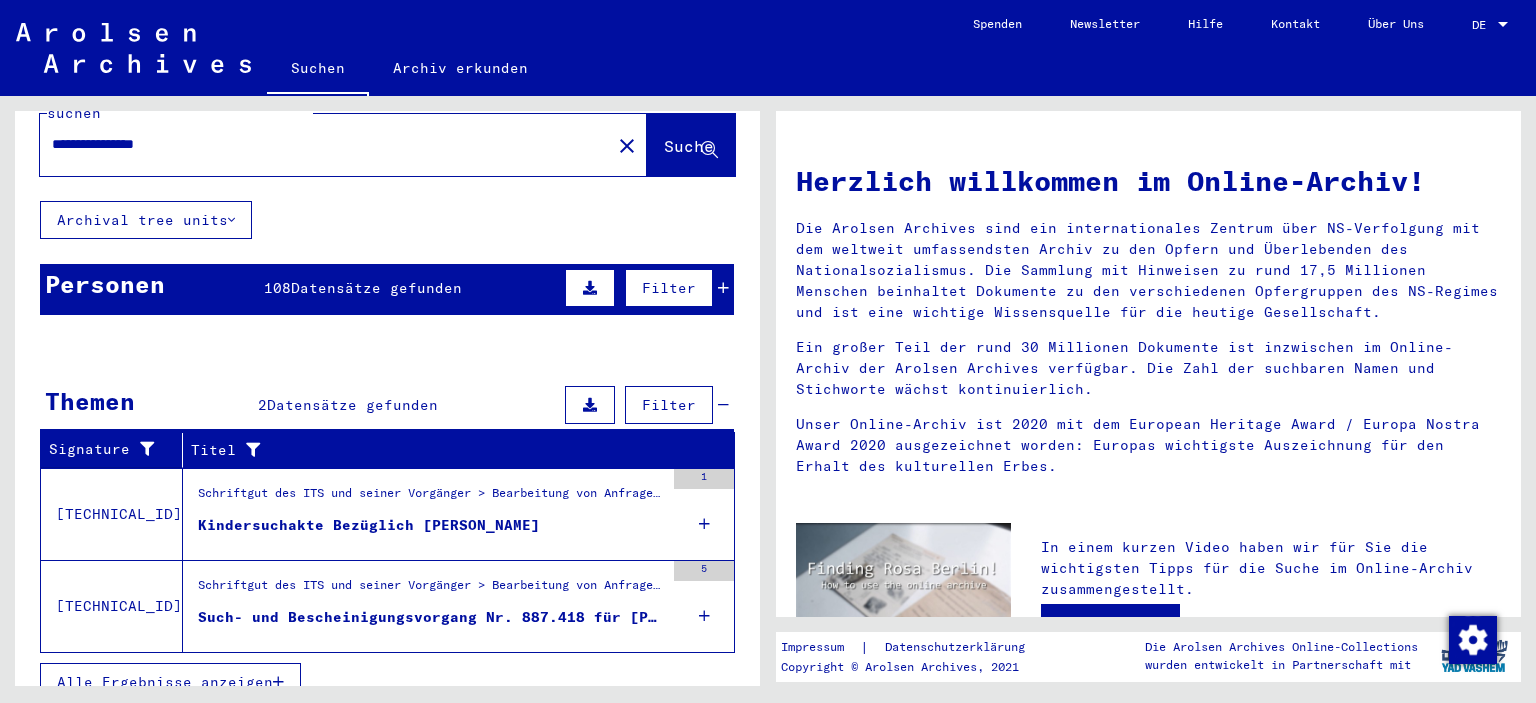 click on "Alle Ergebnisse anzeigen" at bounding box center [170, 682] 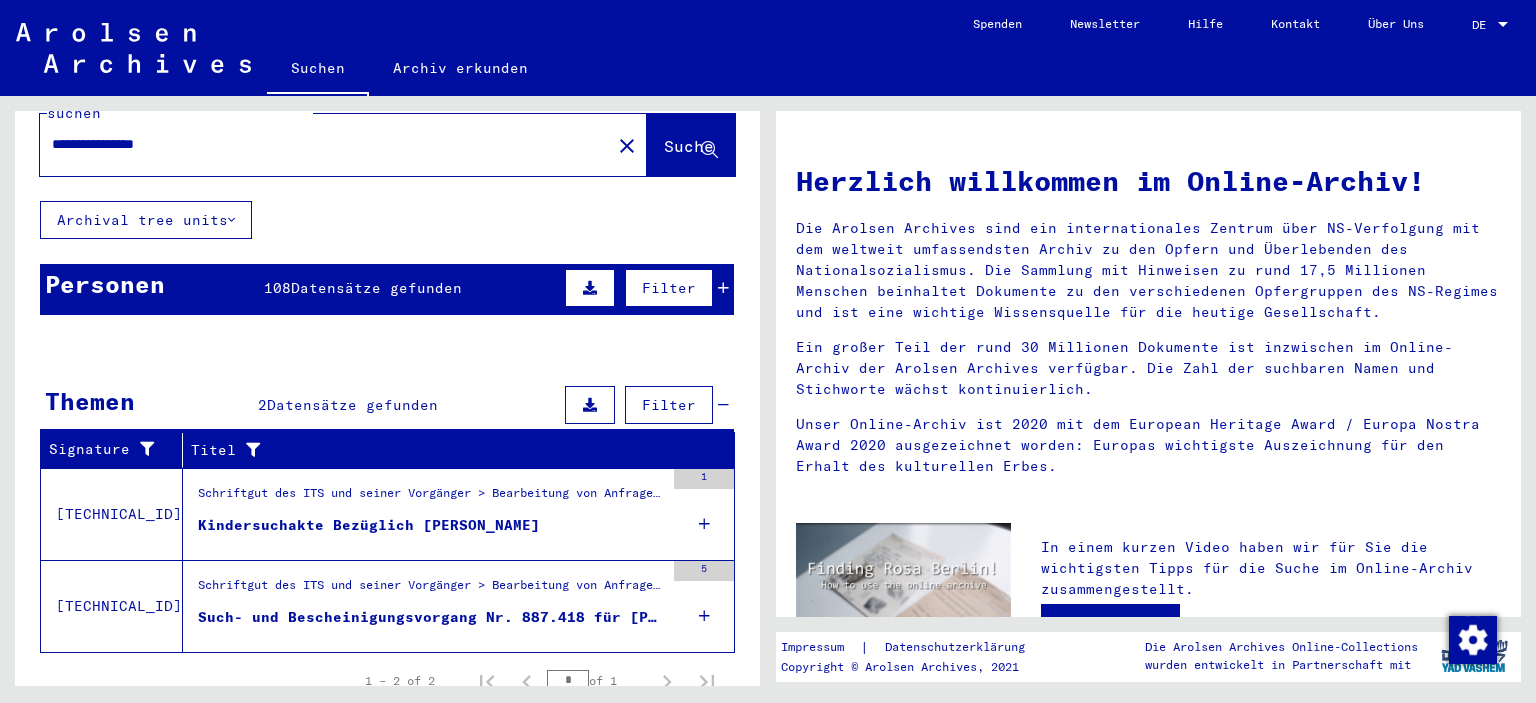 click on "Kindersuchakte Bezüglich [PERSON_NAME]" at bounding box center (369, 525) 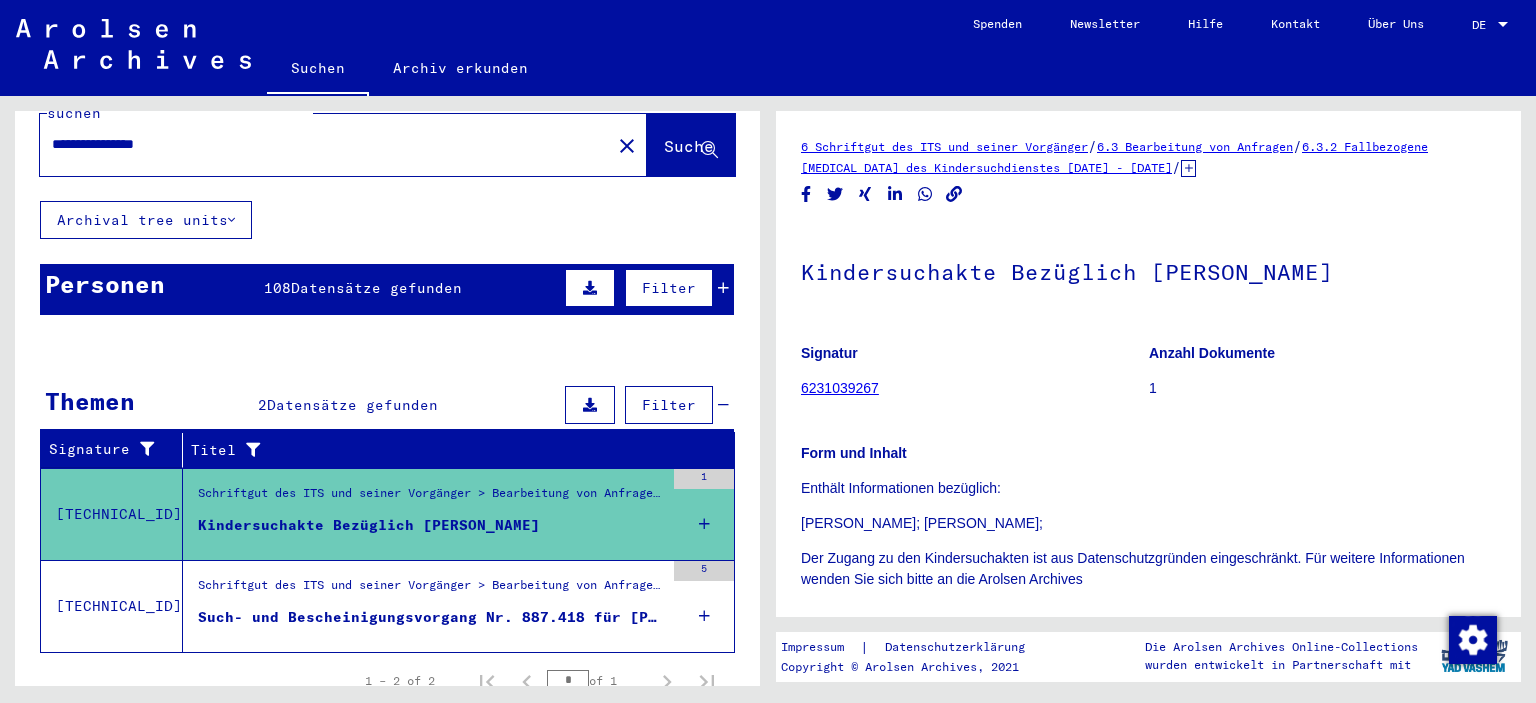 scroll, scrollTop: 0, scrollLeft: 0, axis: both 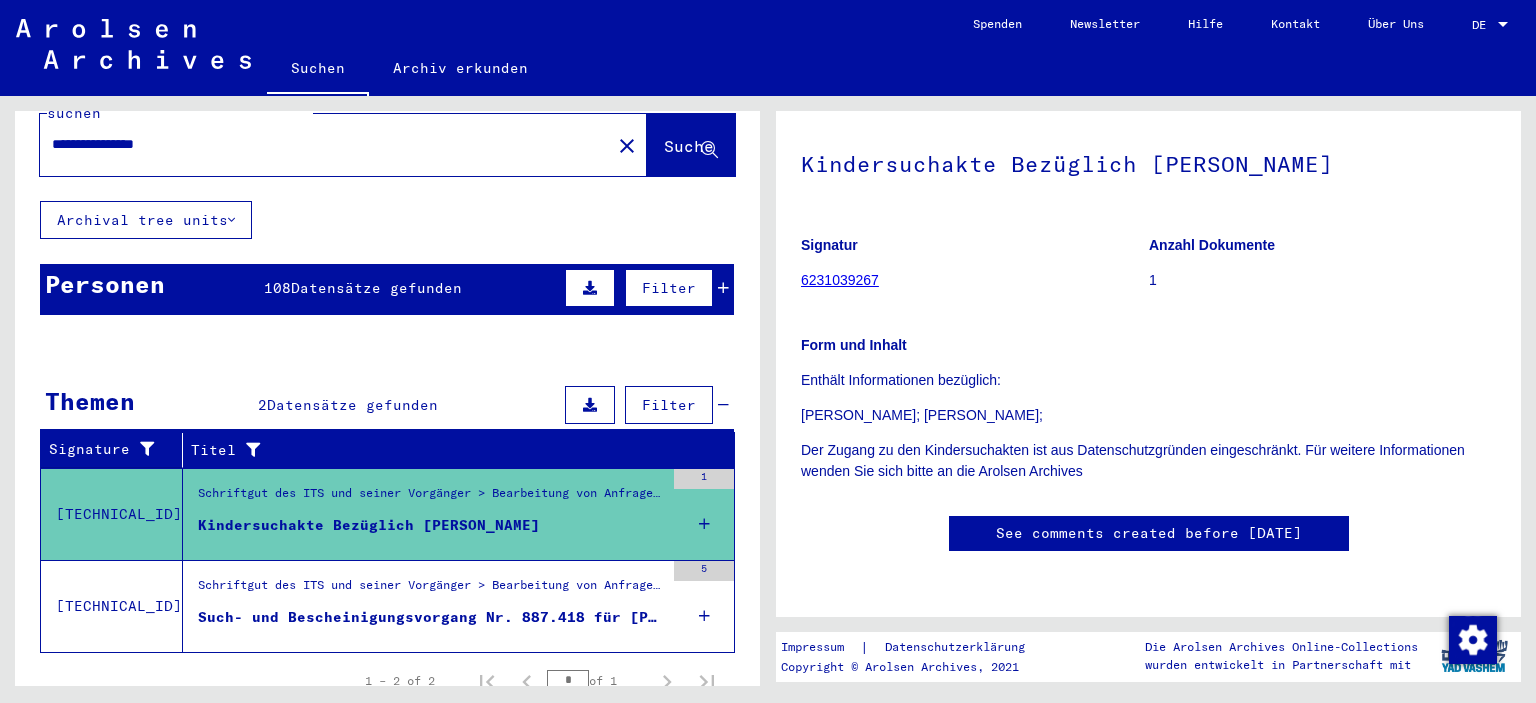 click on "**********" at bounding box center (325, 144) 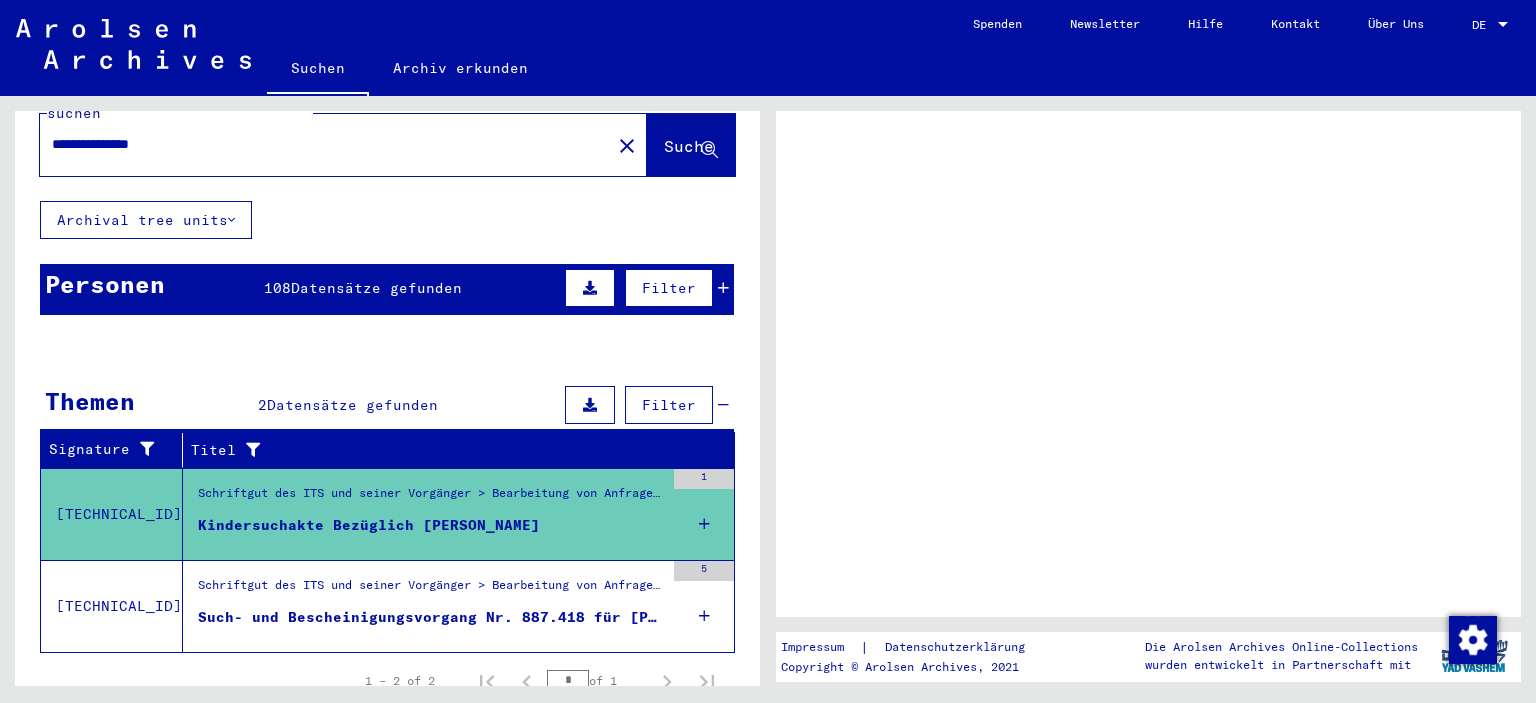 scroll, scrollTop: 0, scrollLeft: 0, axis: both 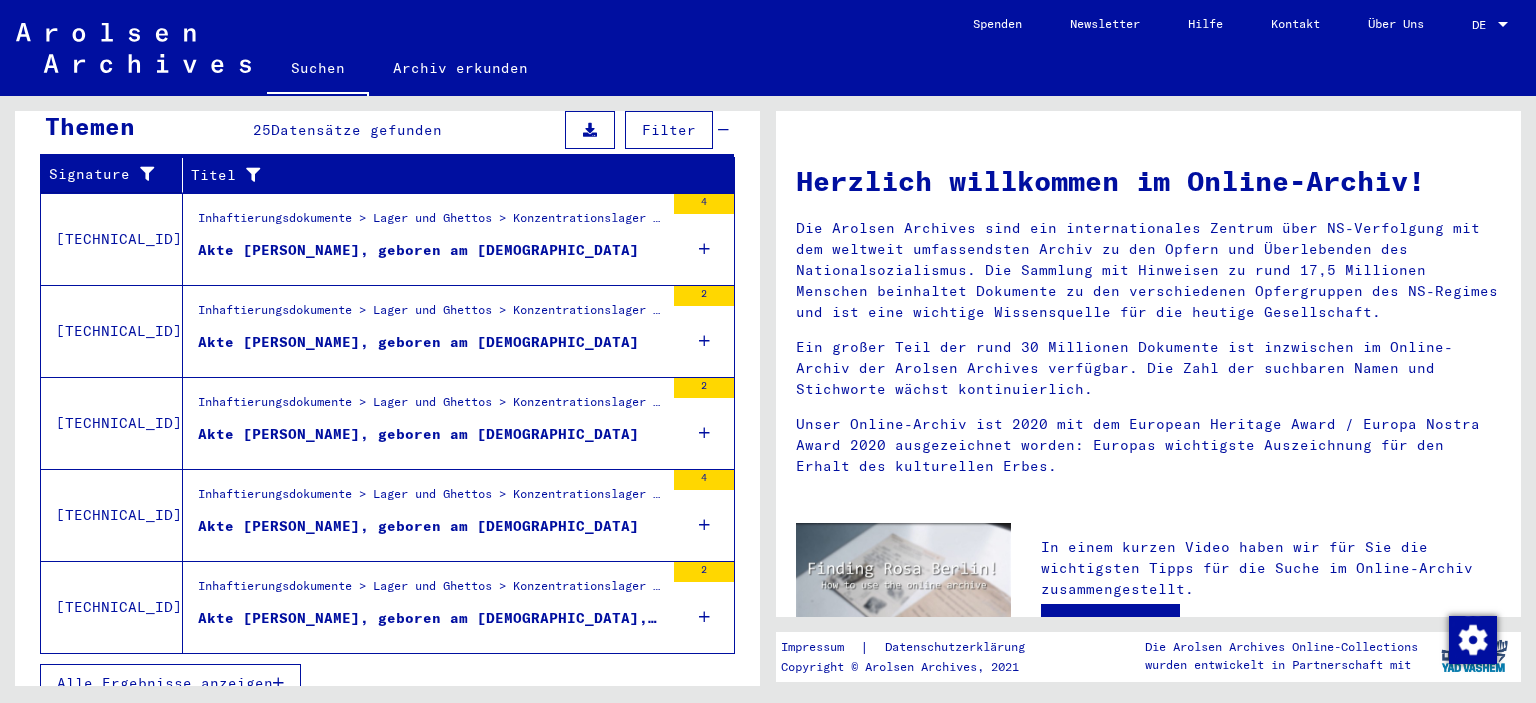 click on "Alle Ergebnisse anzeigen" at bounding box center [170, 683] 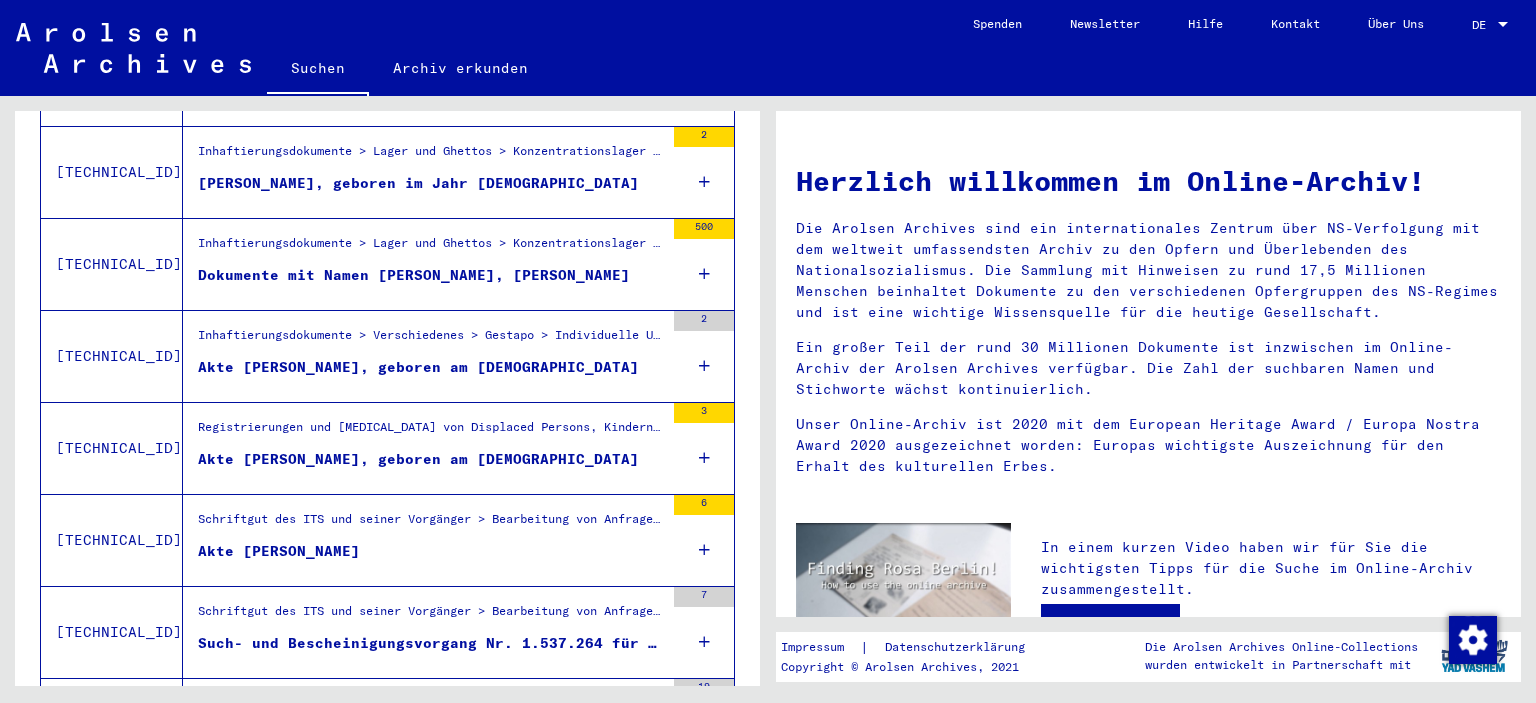scroll, scrollTop: 929, scrollLeft: 0, axis: vertical 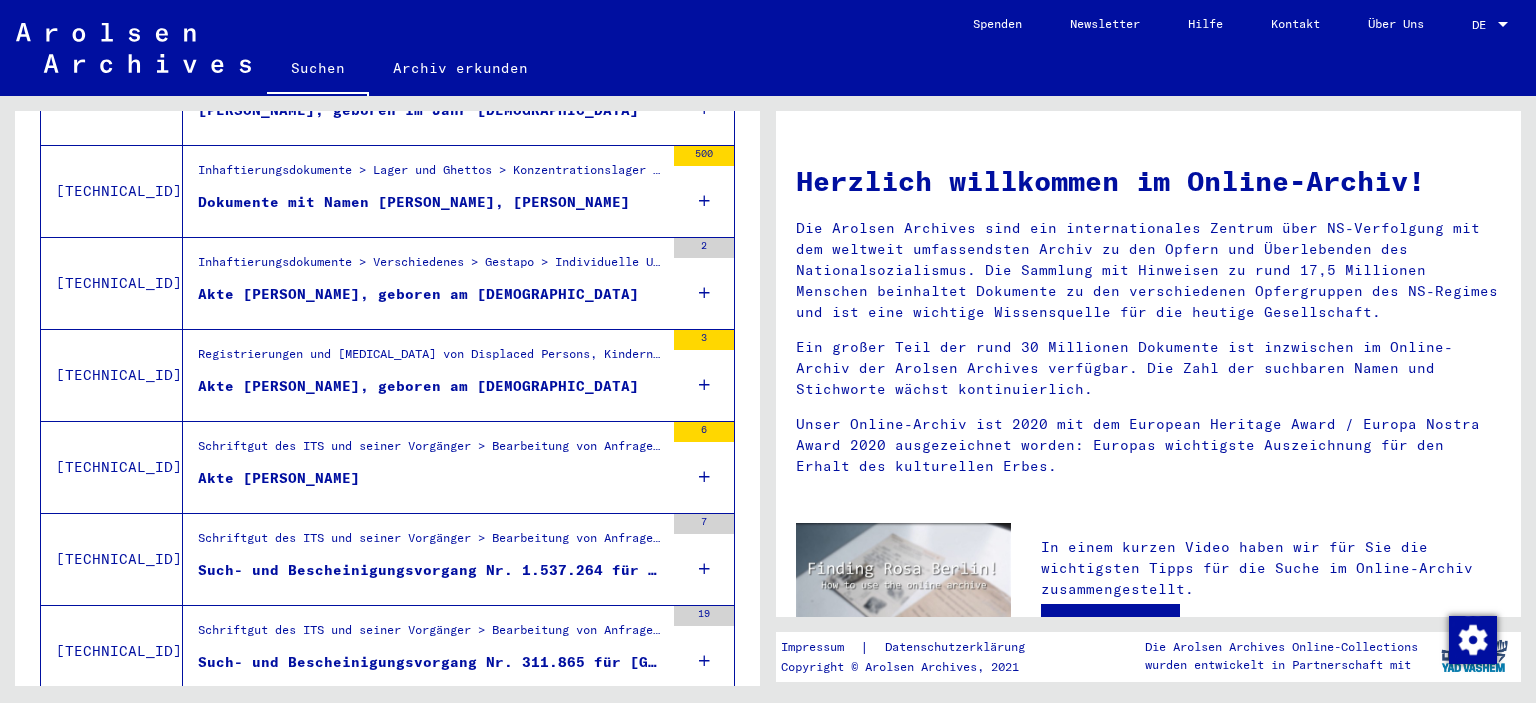 click on "Akte [PERSON_NAME], geboren am [DEMOGRAPHIC_DATA]" at bounding box center (431, 391) 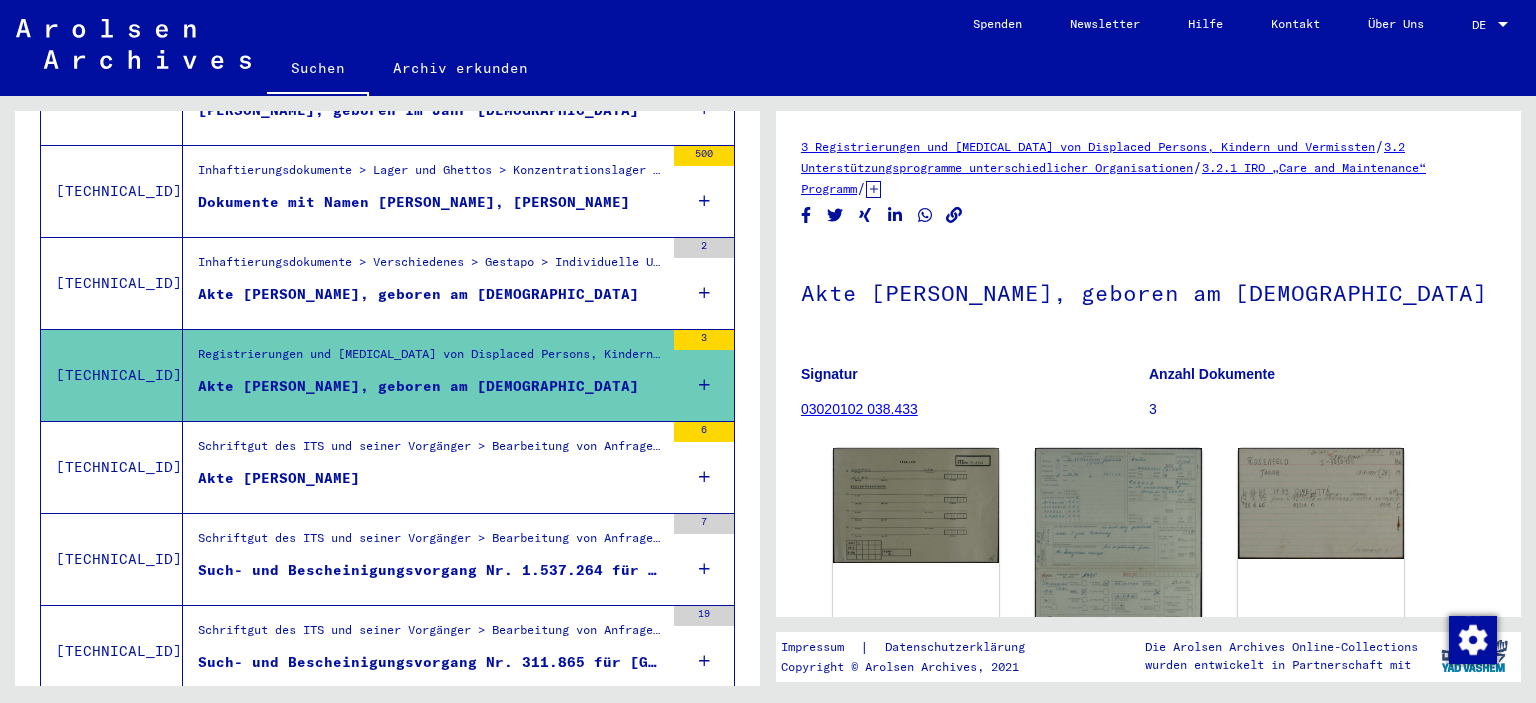 scroll, scrollTop: 0, scrollLeft: 0, axis: both 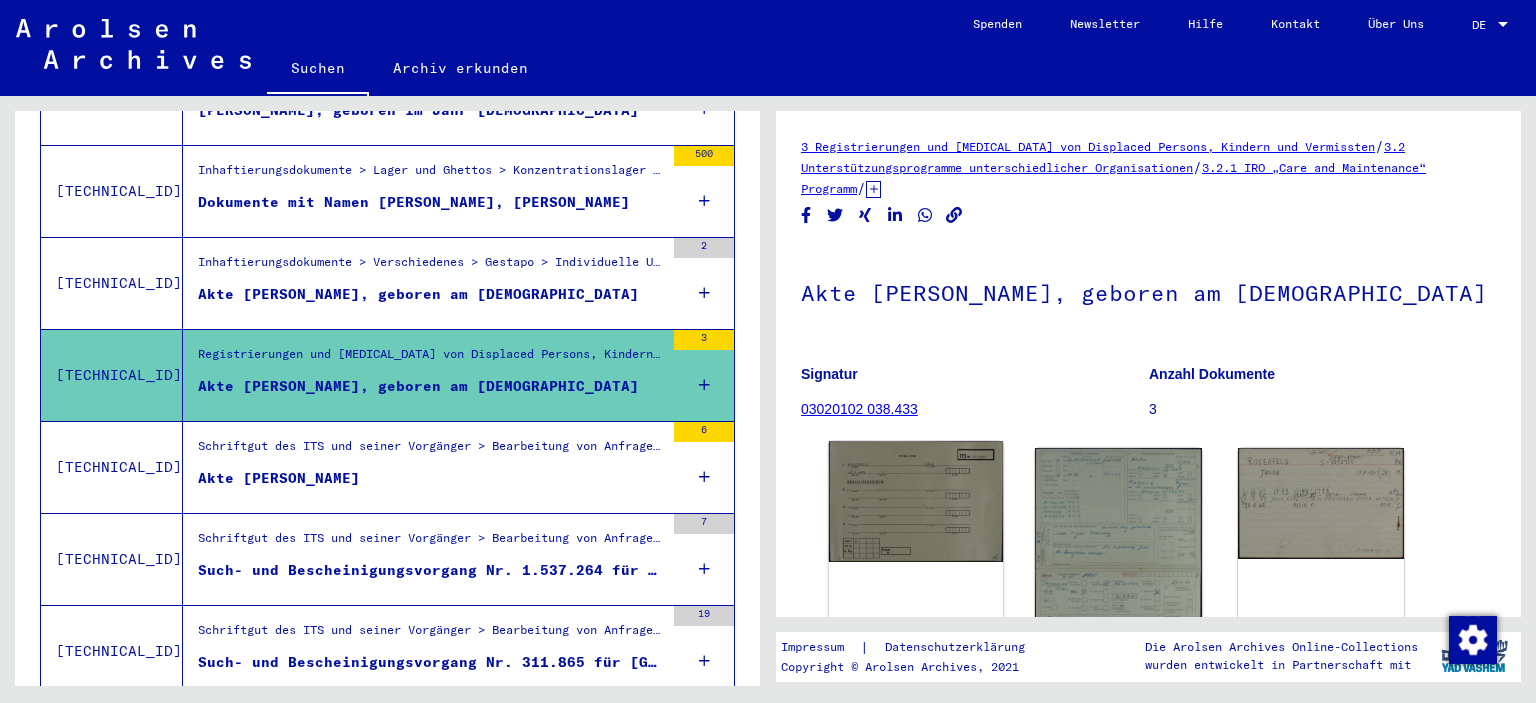 click 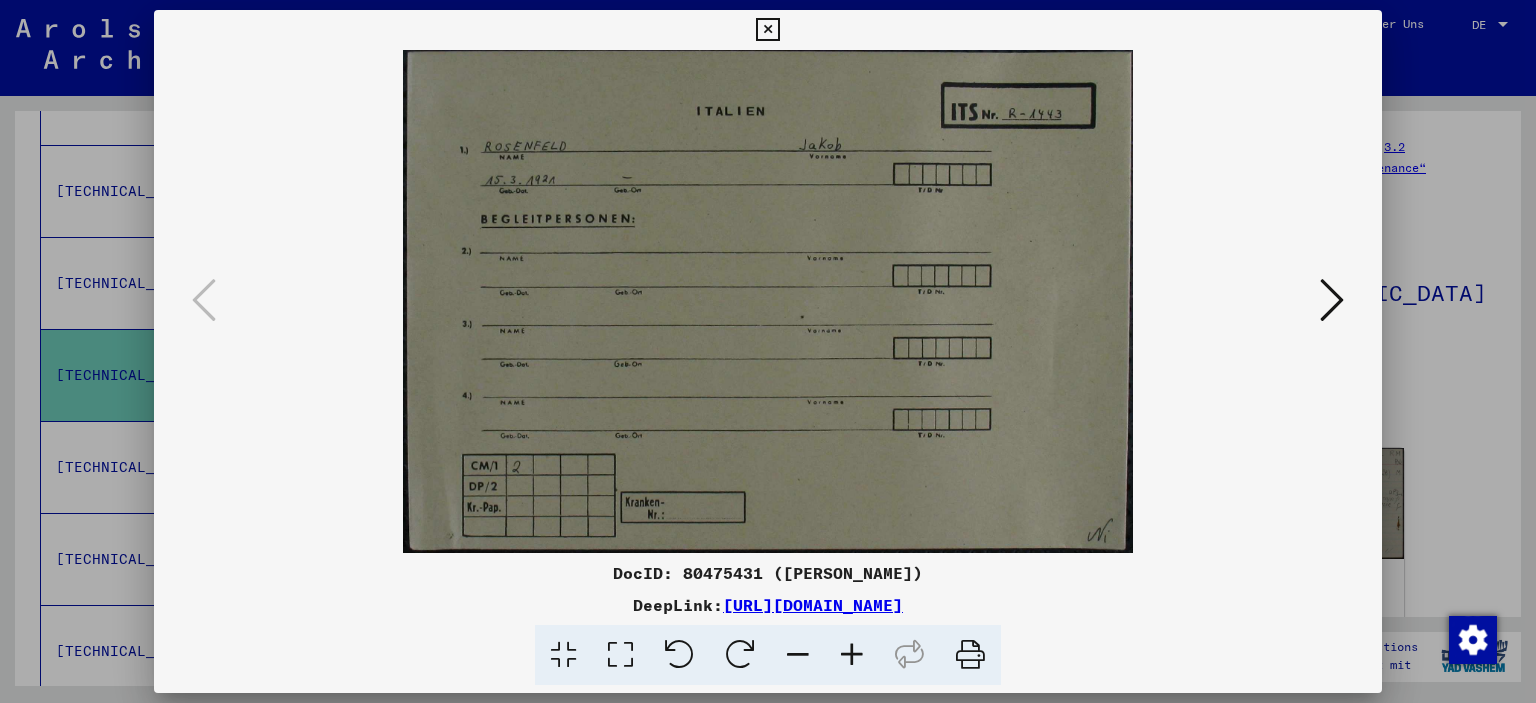 click at bounding box center (768, 301) 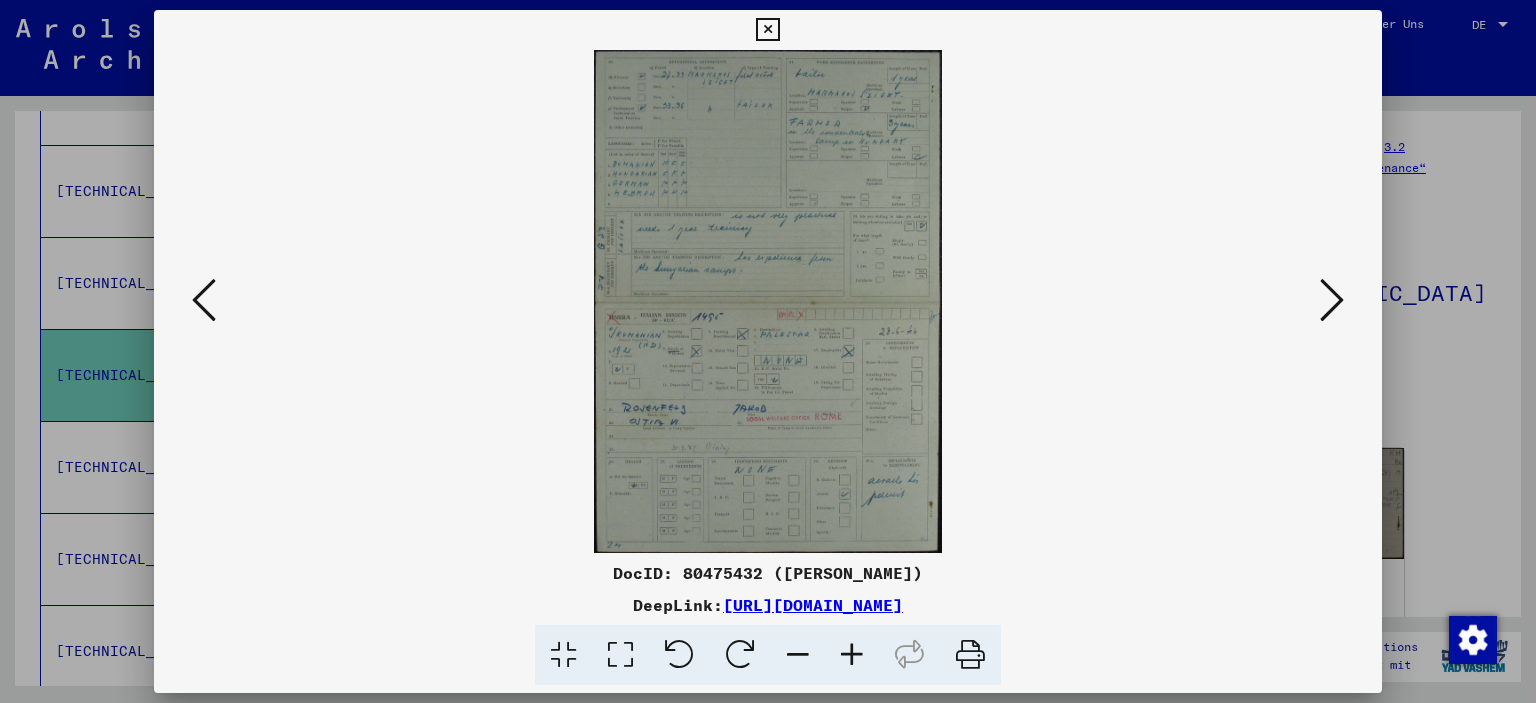 click at bounding box center (852, 655) 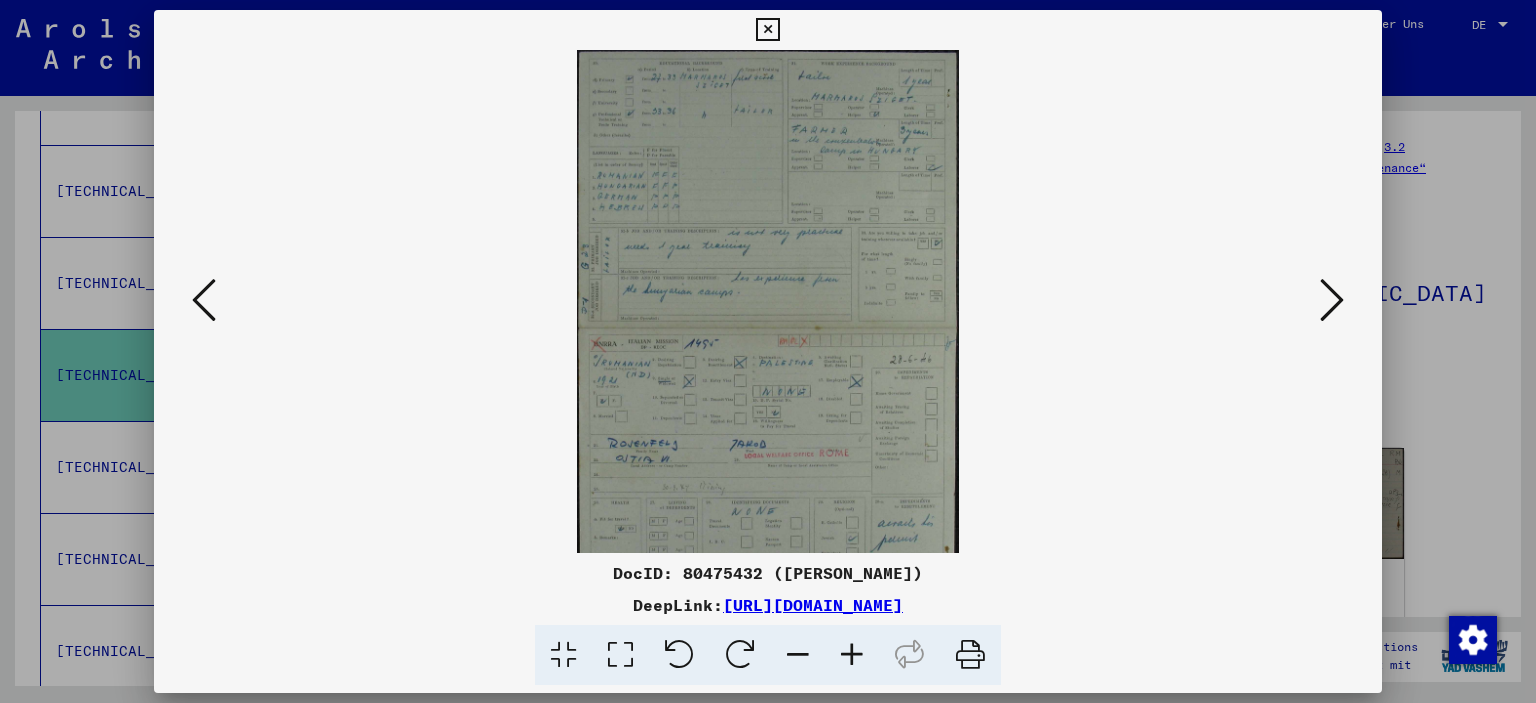 click at bounding box center [852, 655] 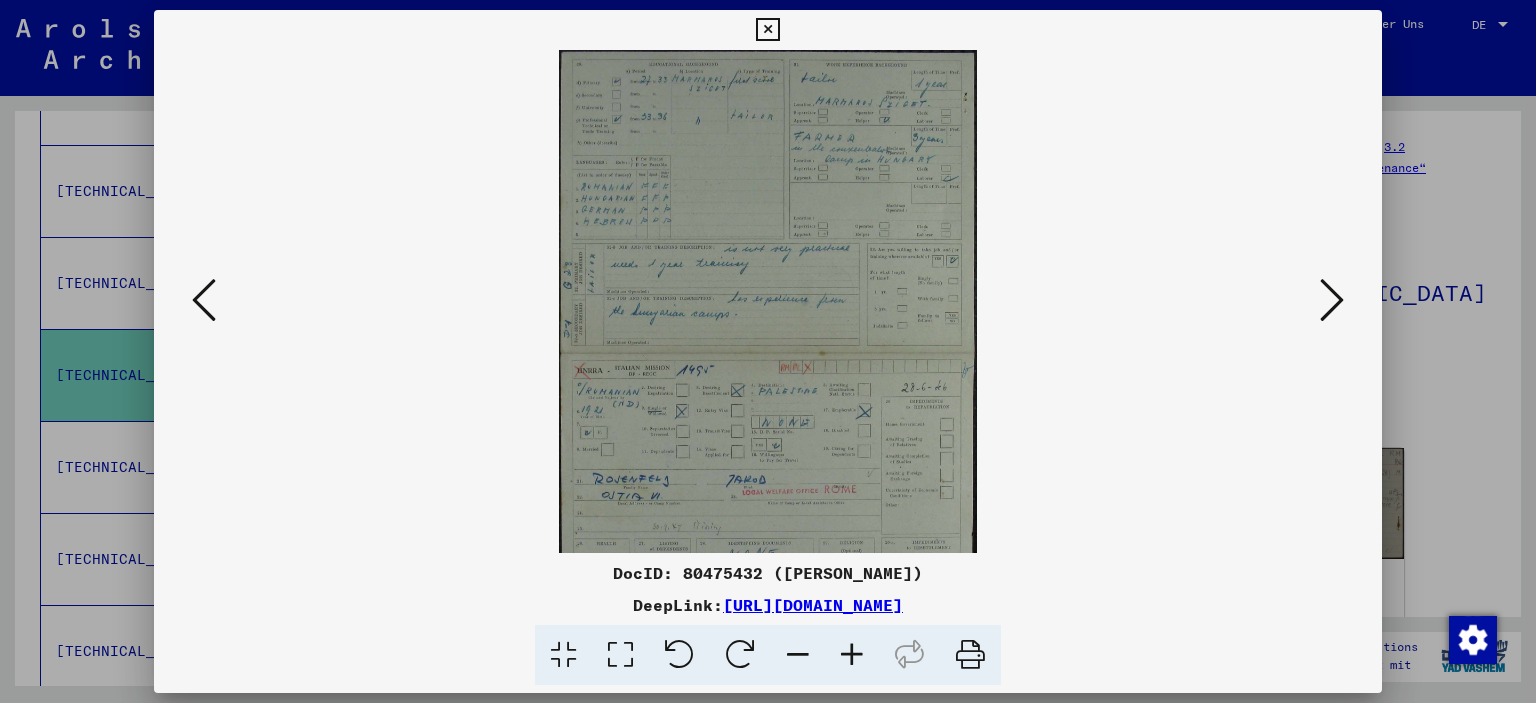 click at bounding box center [852, 655] 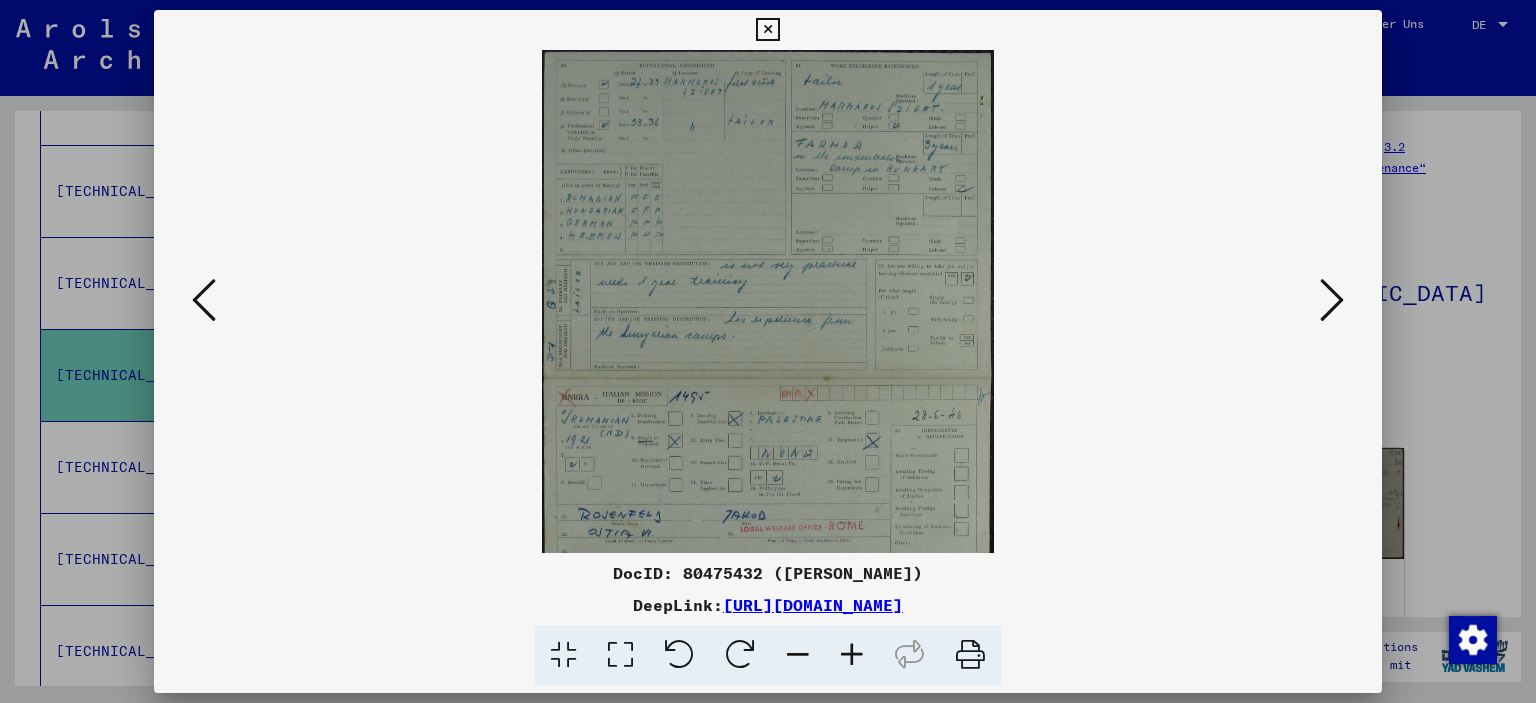 click at bounding box center (852, 655) 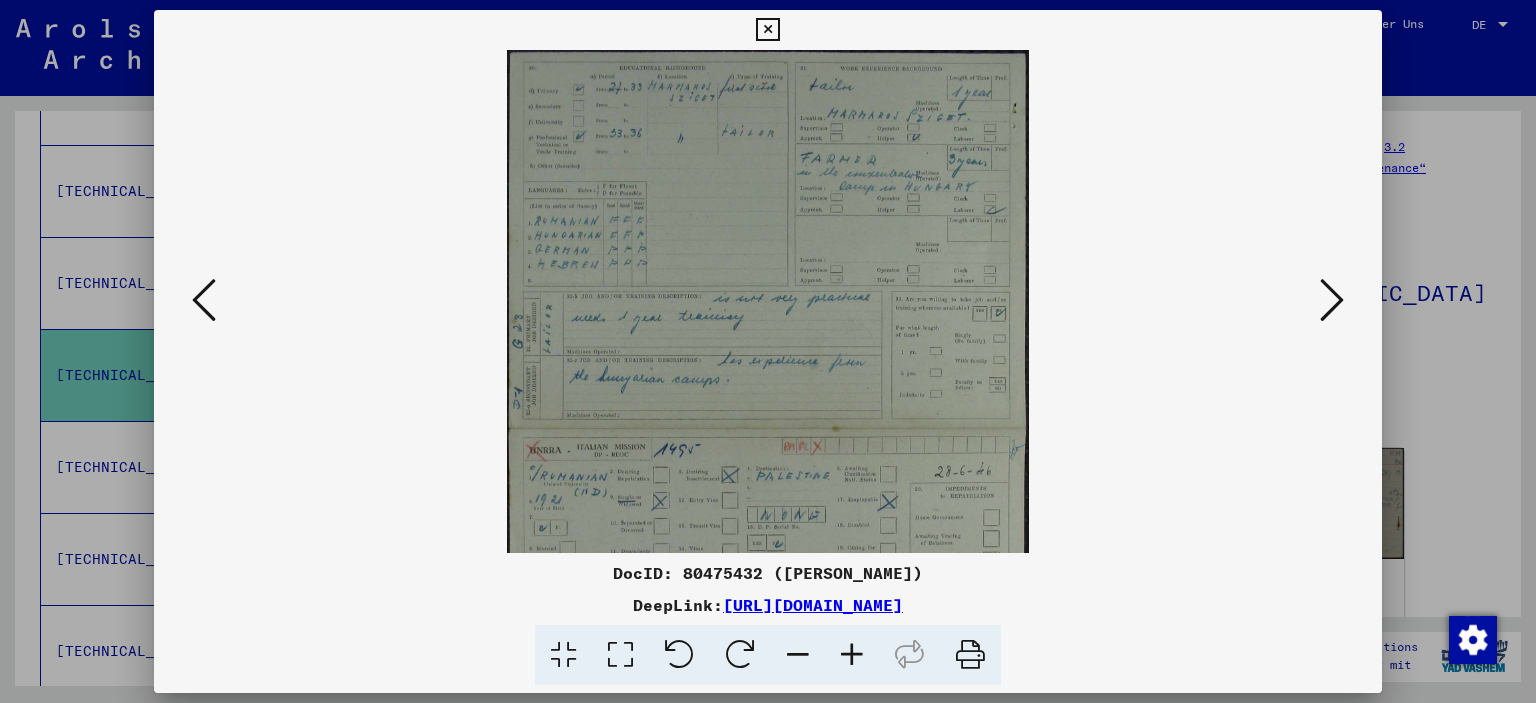 click at bounding box center (852, 655) 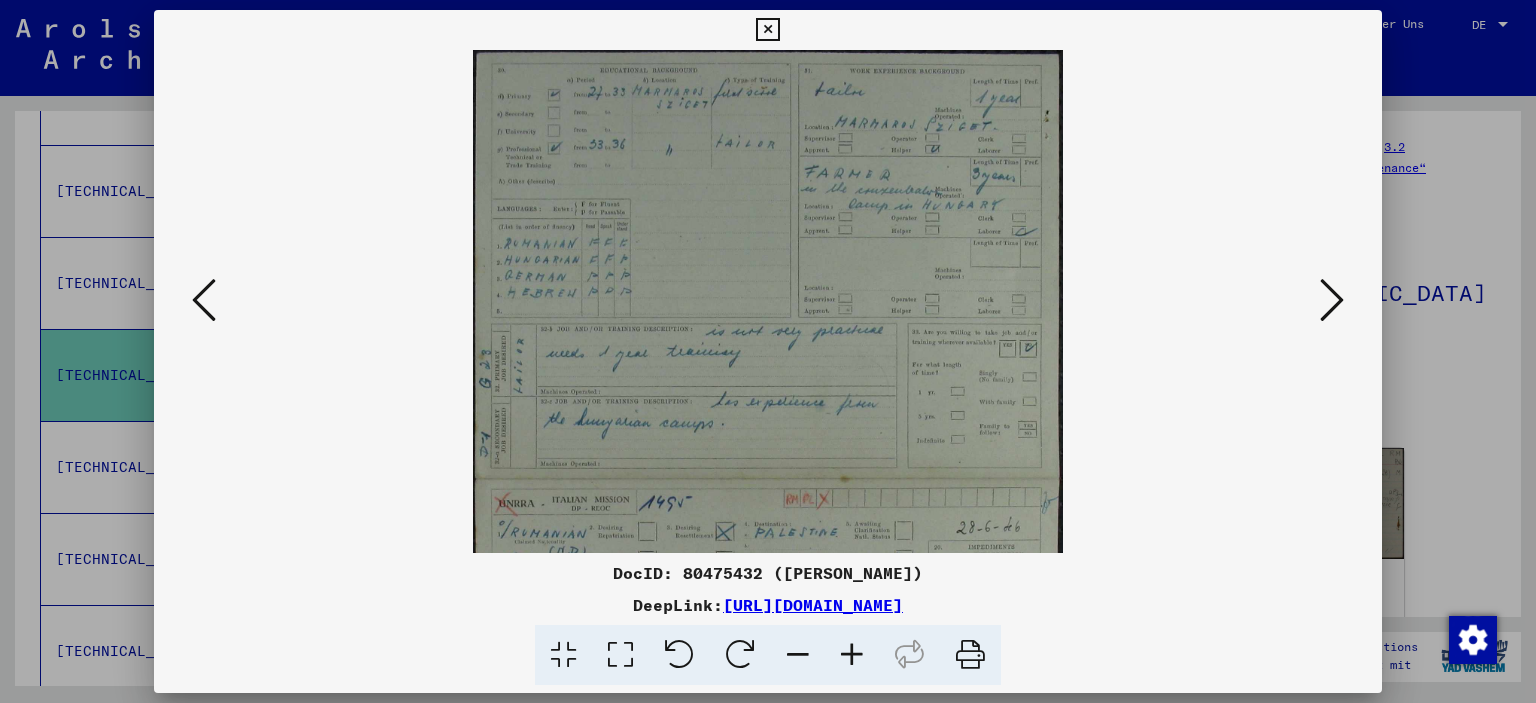 click at bounding box center (852, 655) 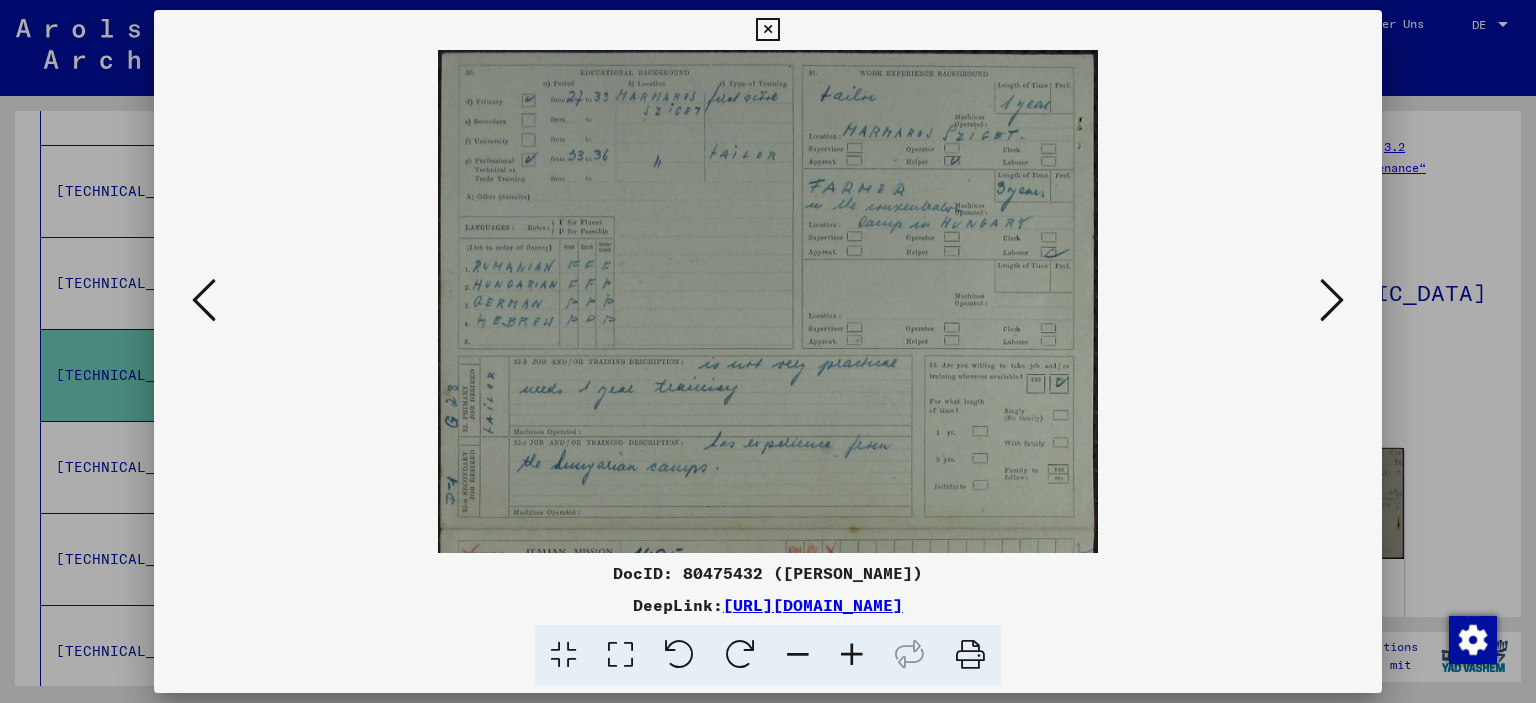 click at bounding box center [852, 655] 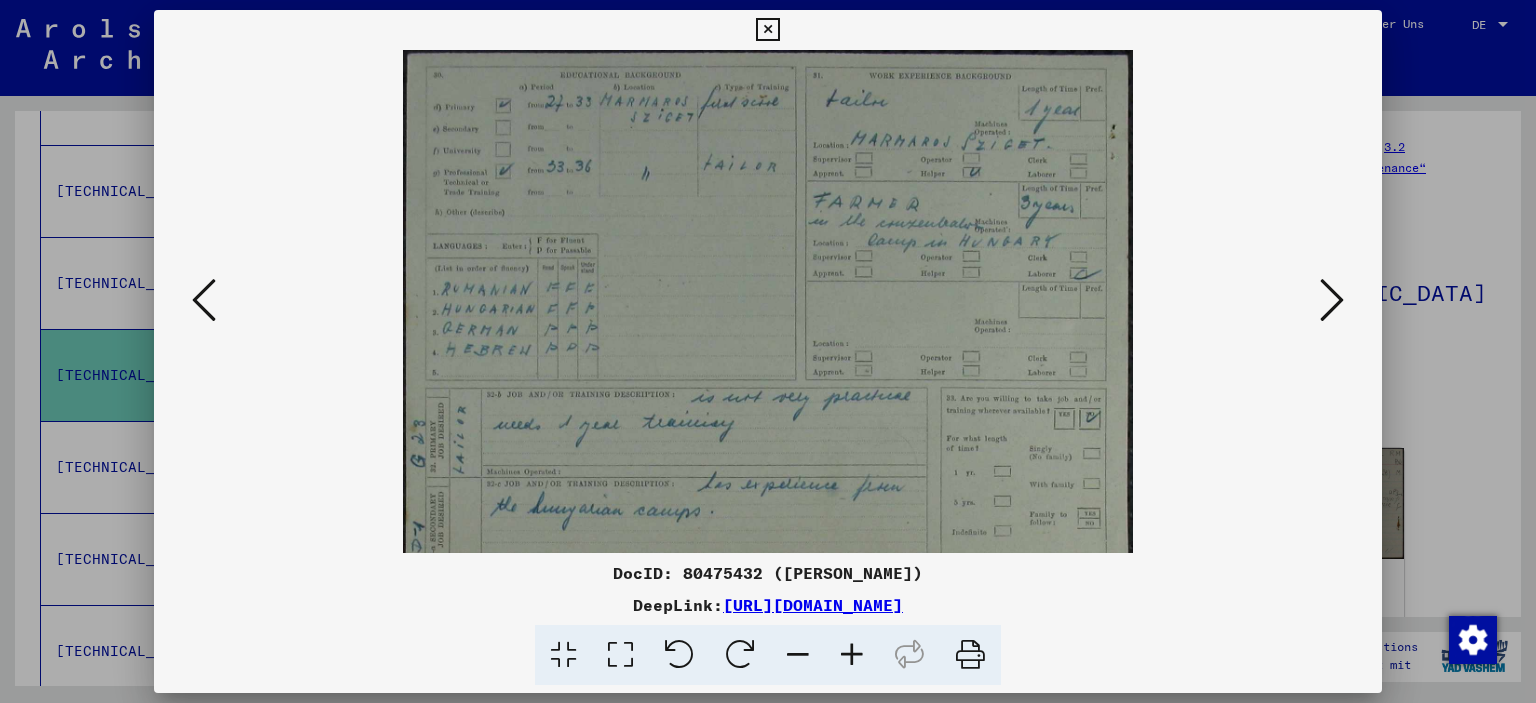 click at bounding box center [852, 655] 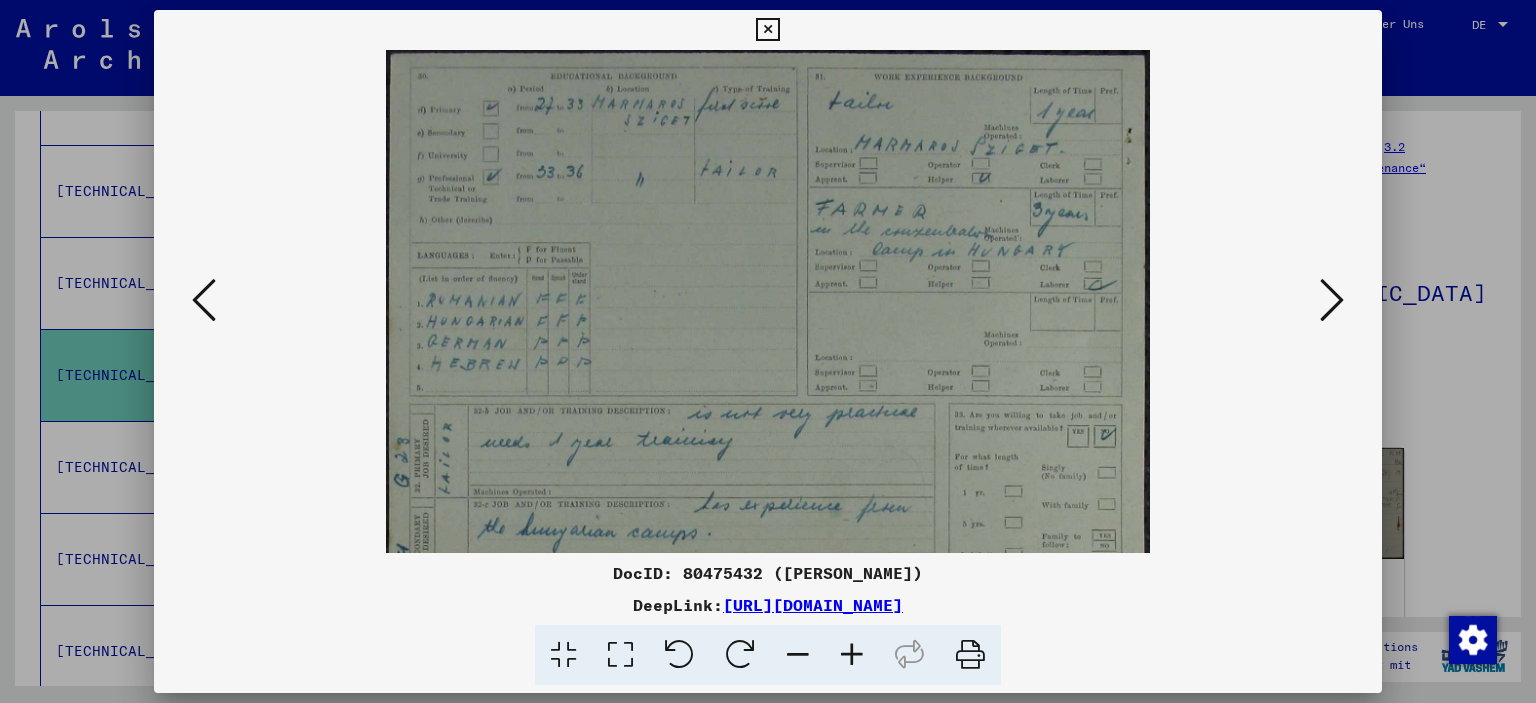 click at bounding box center (852, 655) 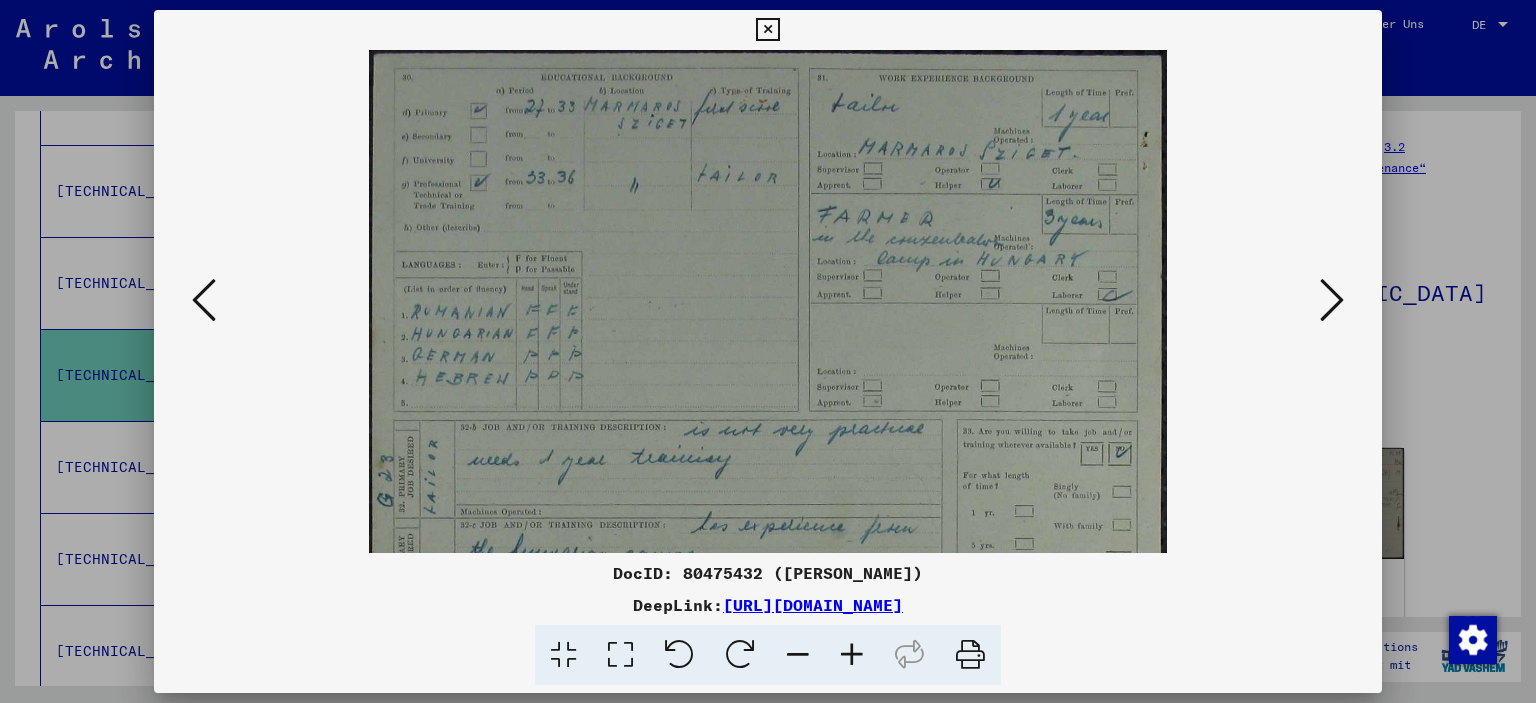 click at bounding box center (852, 655) 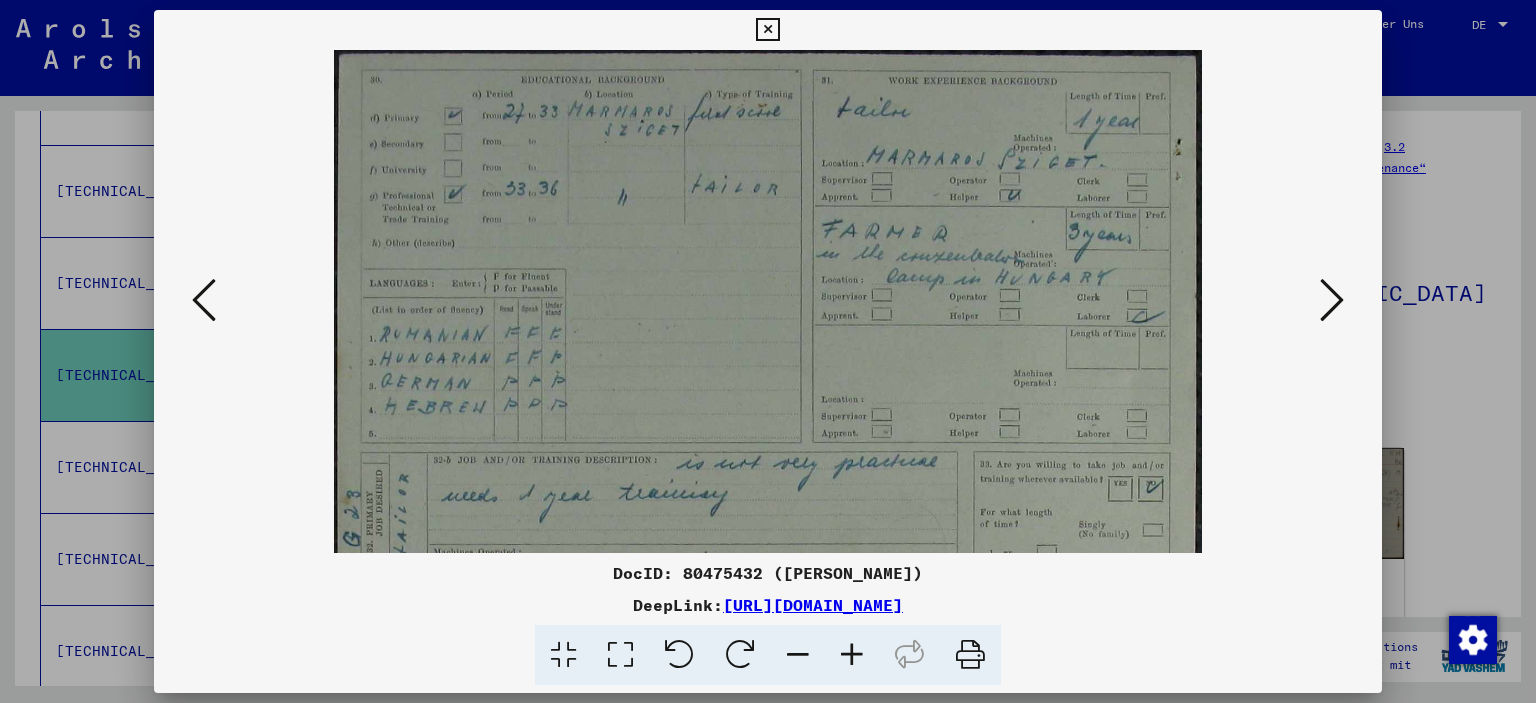 click at bounding box center (852, 655) 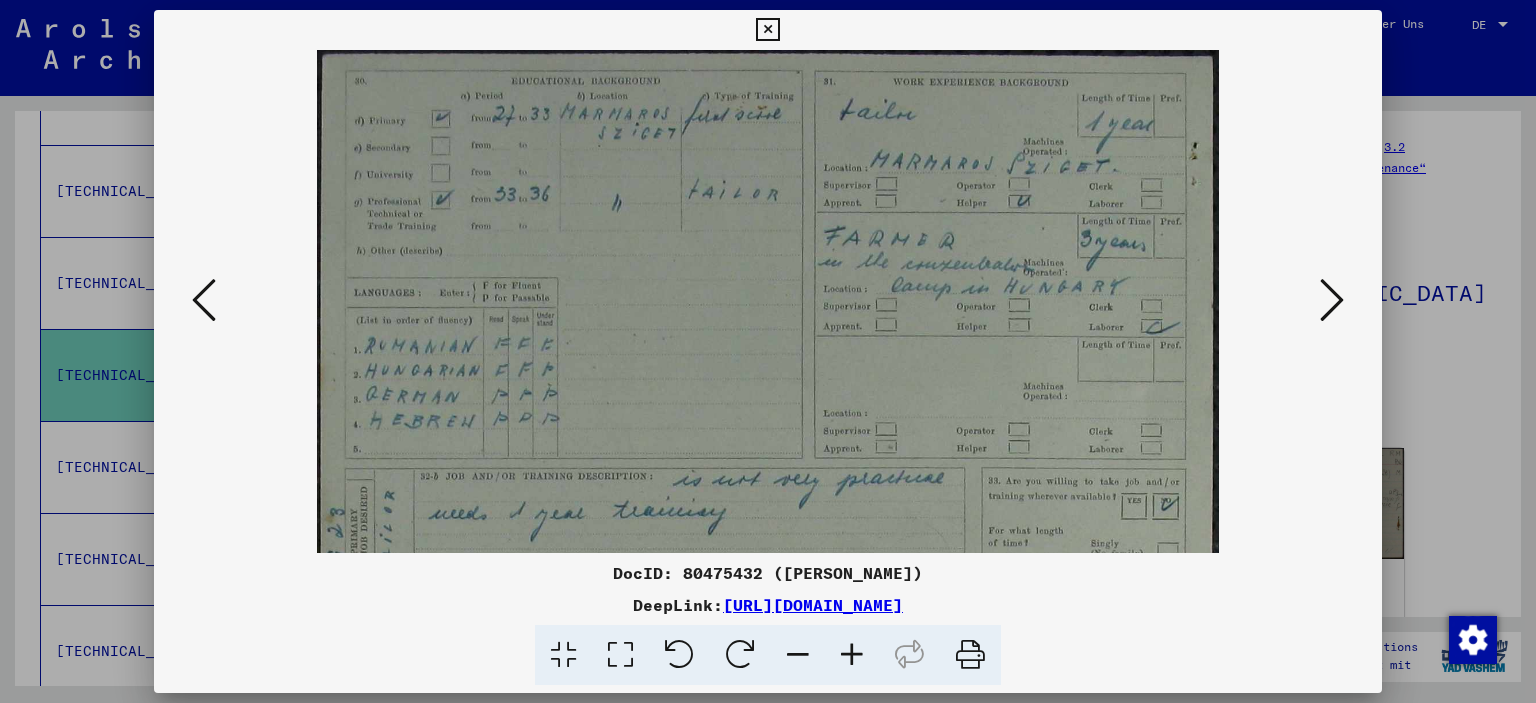 click at bounding box center (852, 655) 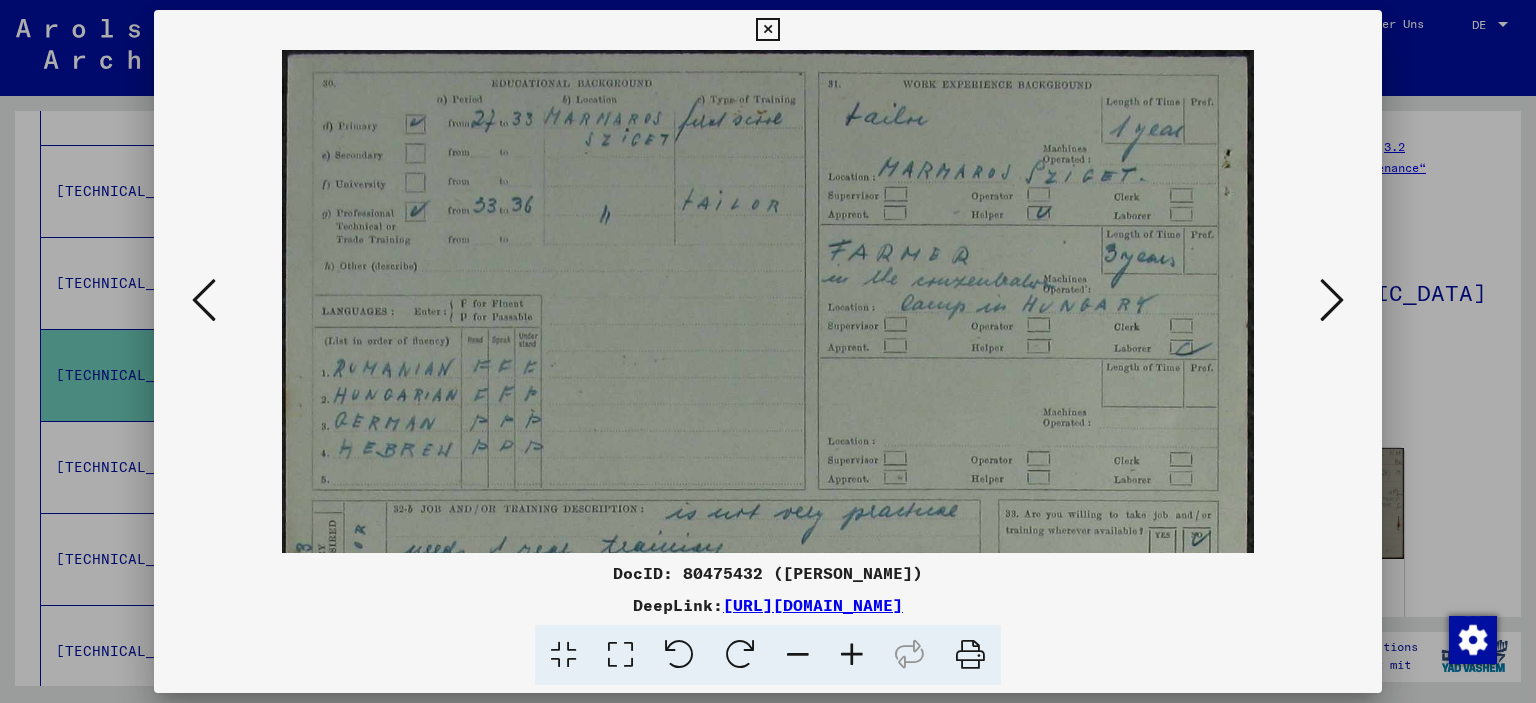 click at bounding box center (852, 655) 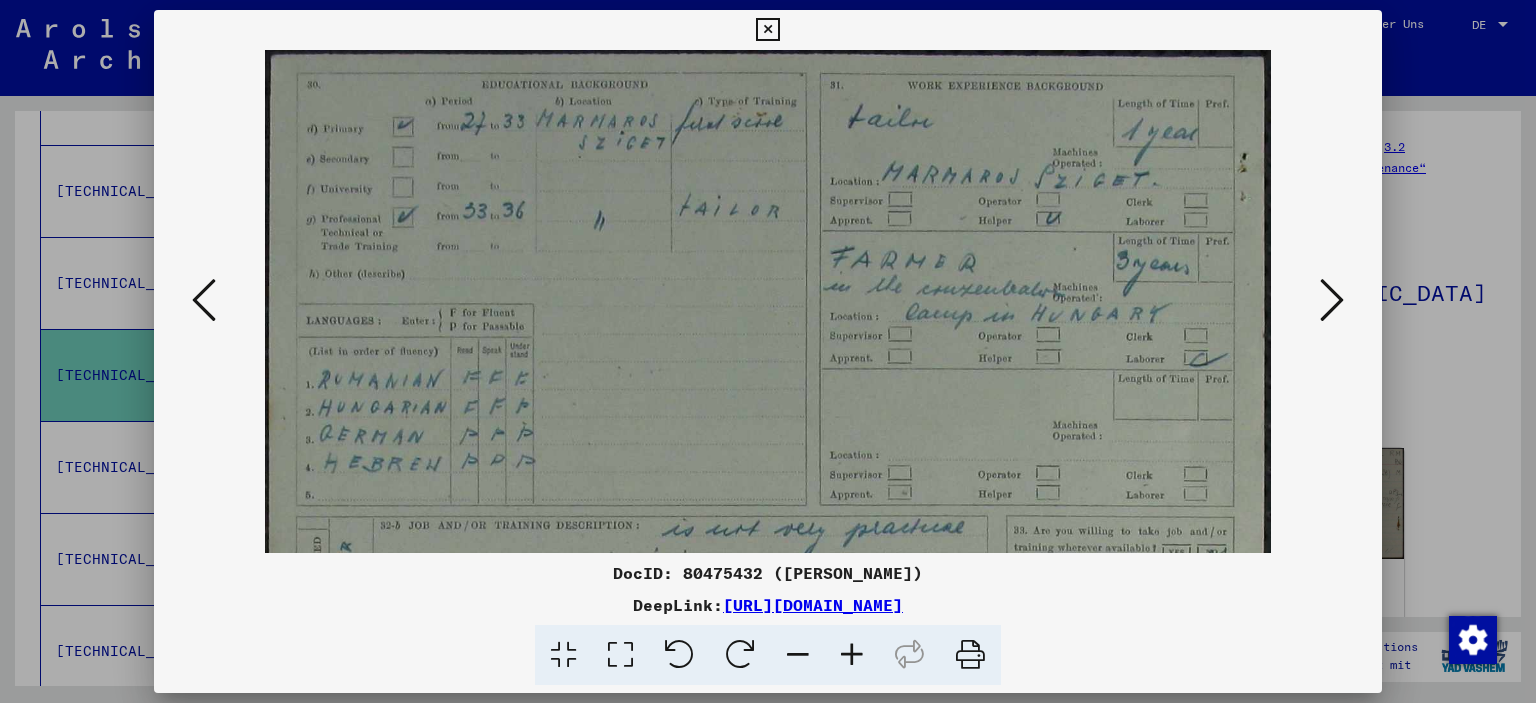click at bounding box center [852, 655] 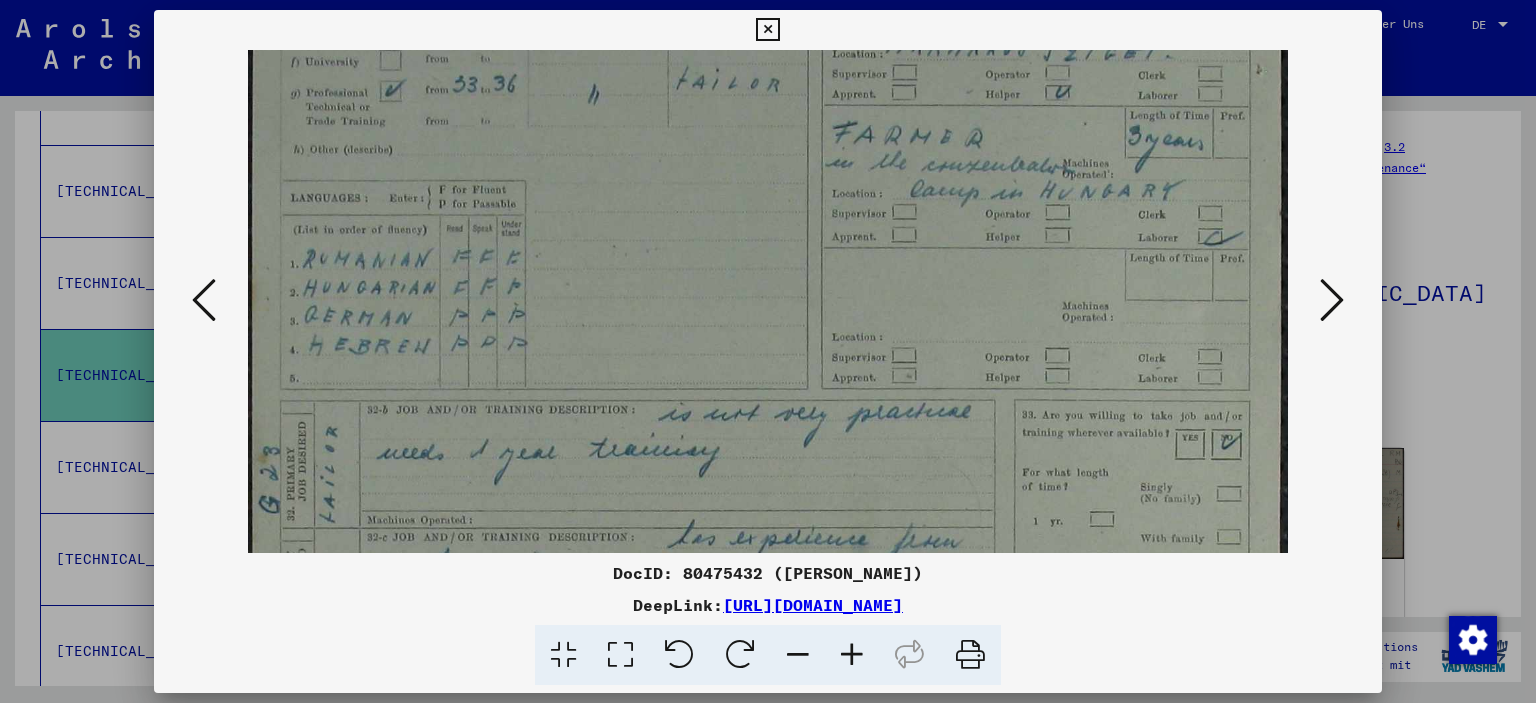 drag, startPoint x: 690, startPoint y: 417, endPoint x: 693, endPoint y: 290, distance: 127.03543 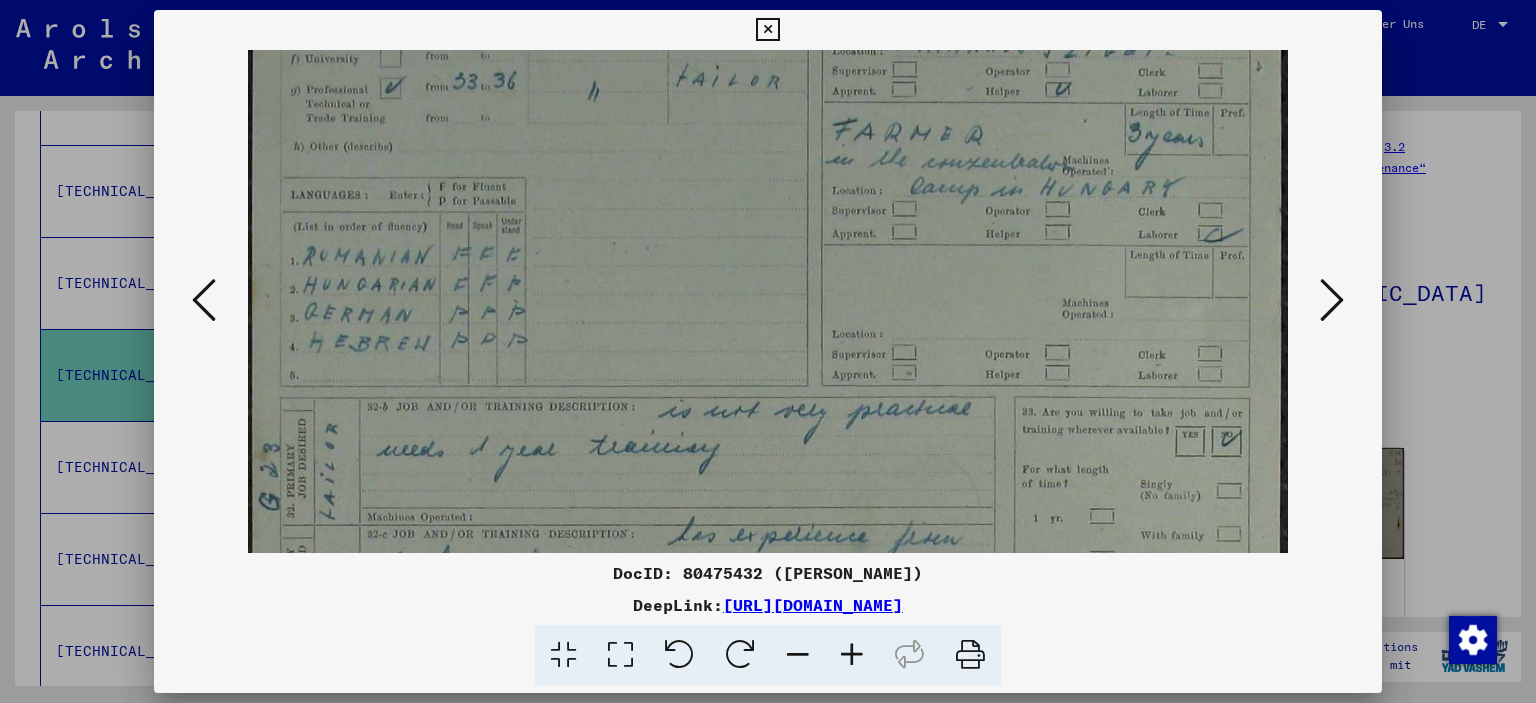 drag, startPoint x: 720, startPoint y: 393, endPoint x: 687, endPoint y: 262, distance: 135.09256 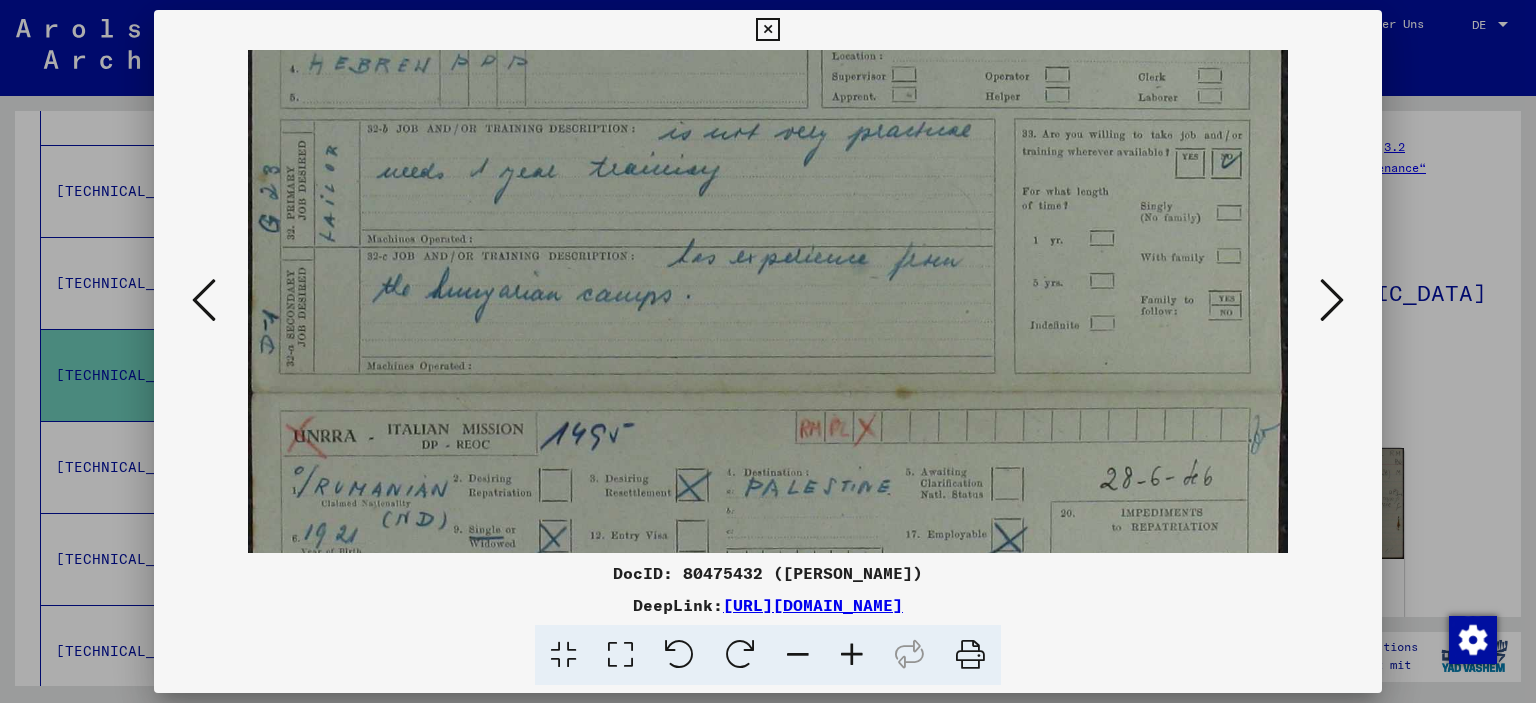 drag, startPoint x: 732, startPoint y: 385, endPoint x: 705, endPoint y: 243, distance: 144.54411 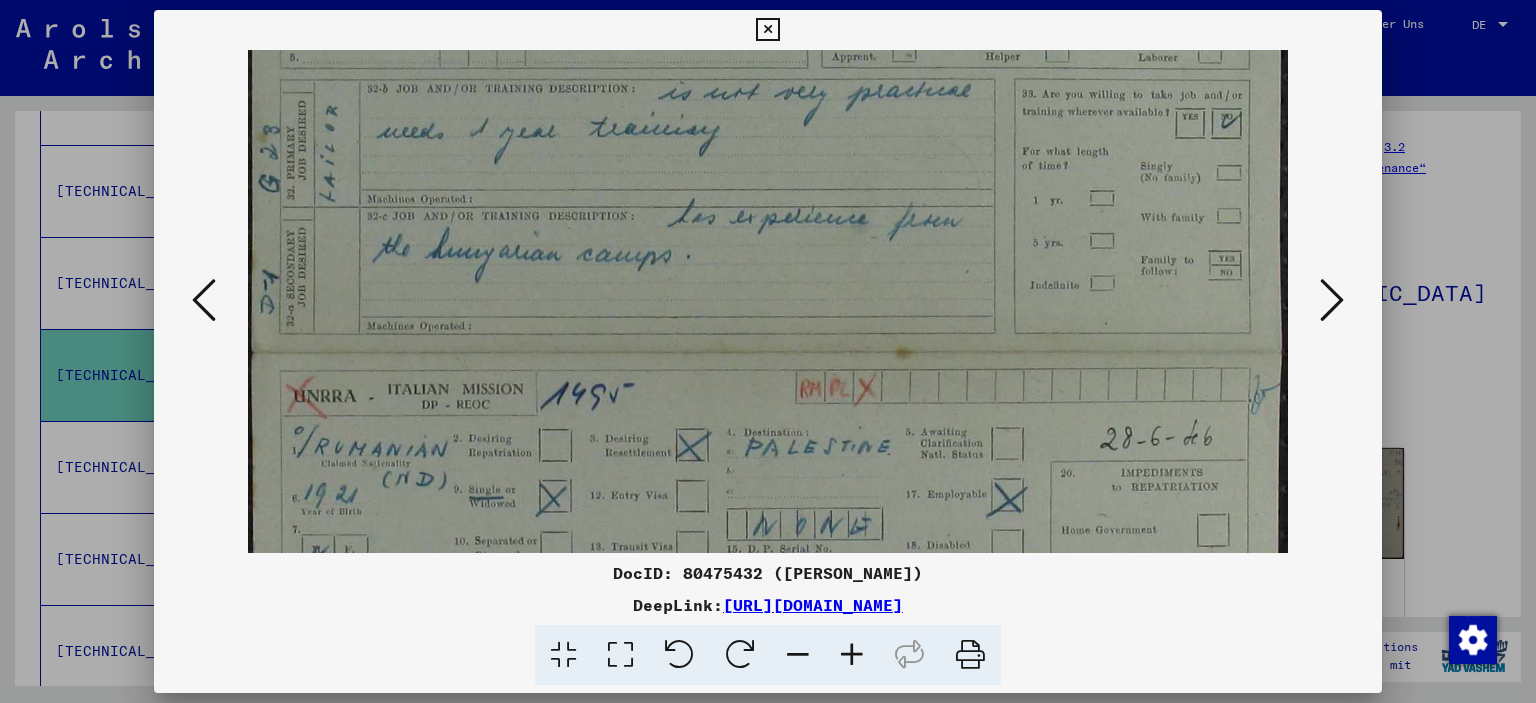 drag, startPoint x: 709, startPoint y: 311, endPoint x: 695, endPoint y: 227, distance: 85.158676 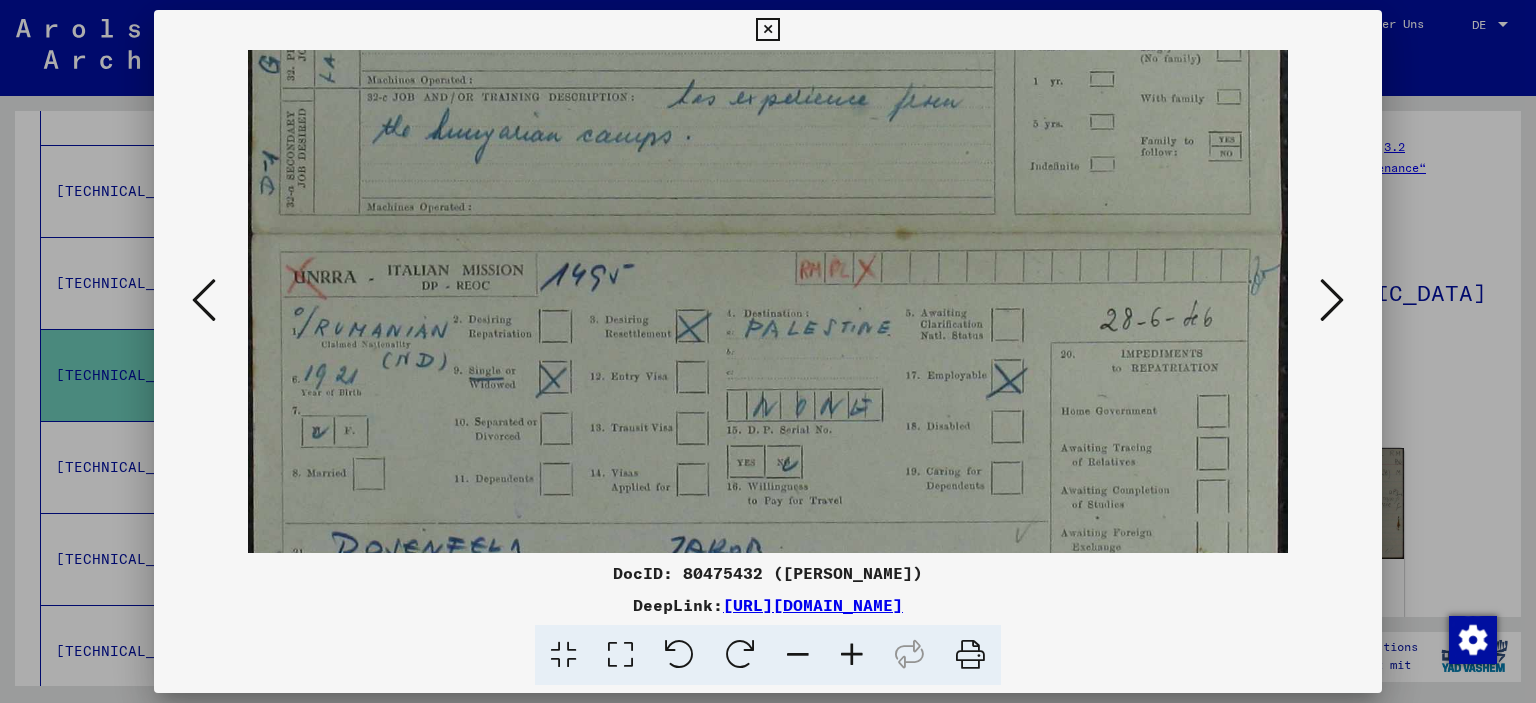 click at bounding box center (768, 229) 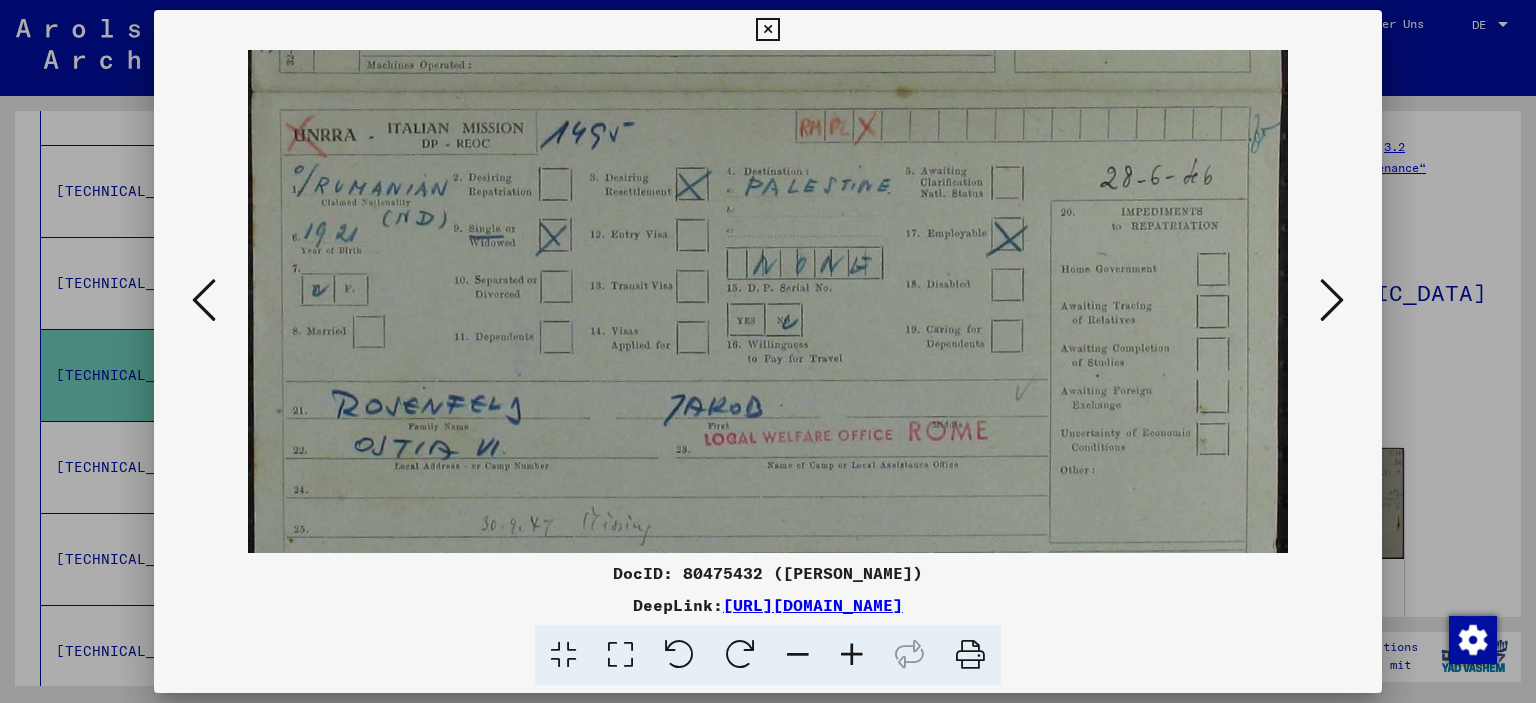 click at bounding box center [1332, 300] 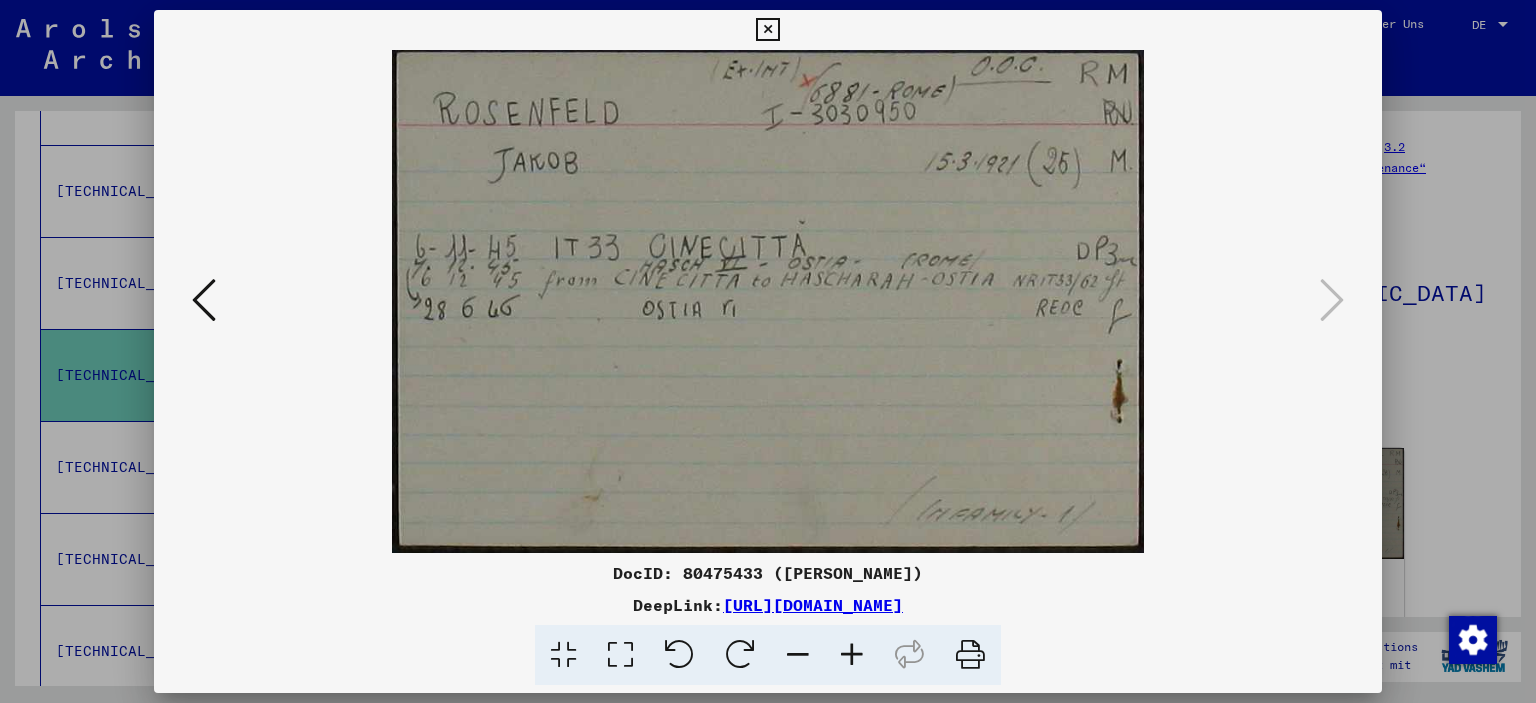 click at bounding box center [767, 30] 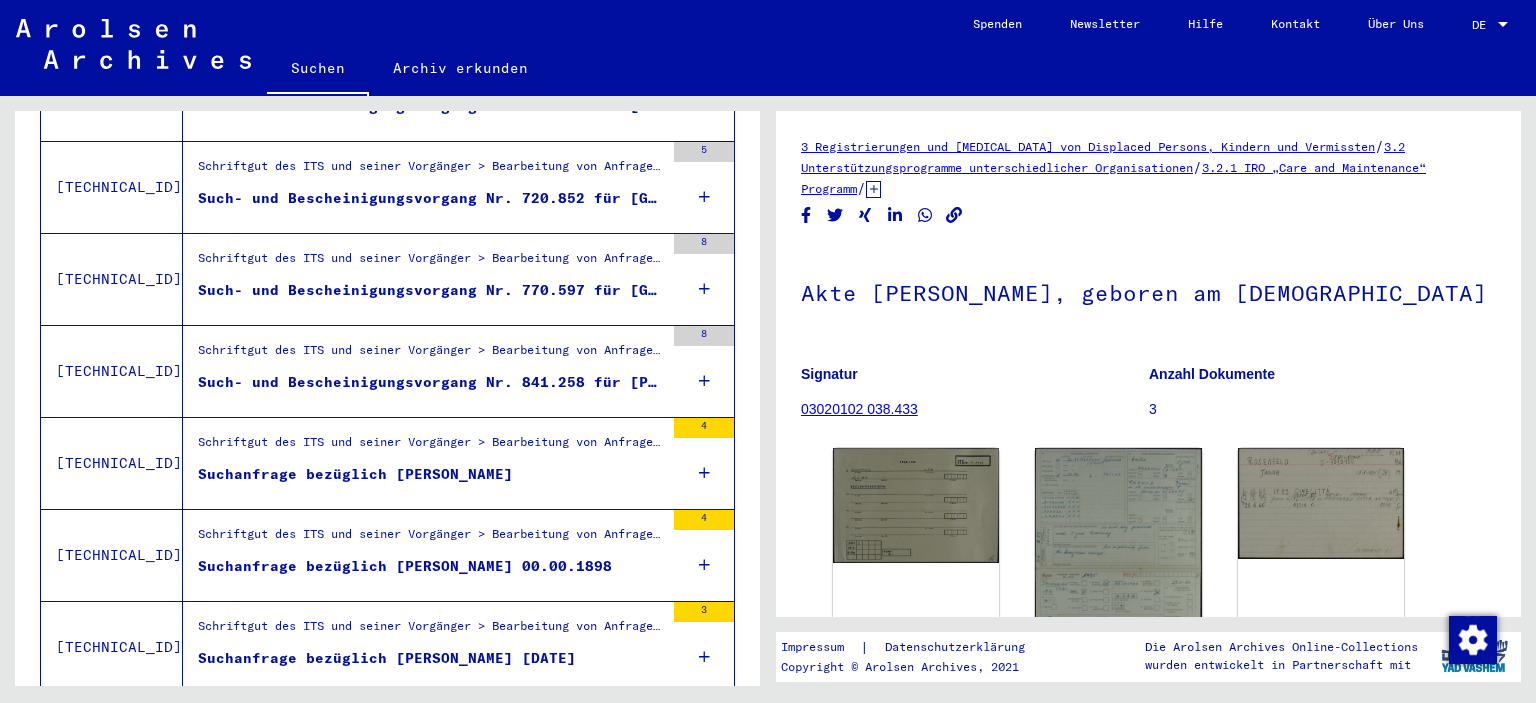 scroll, scrollTop: 2221, scrollLeft: 0, axis: vertical 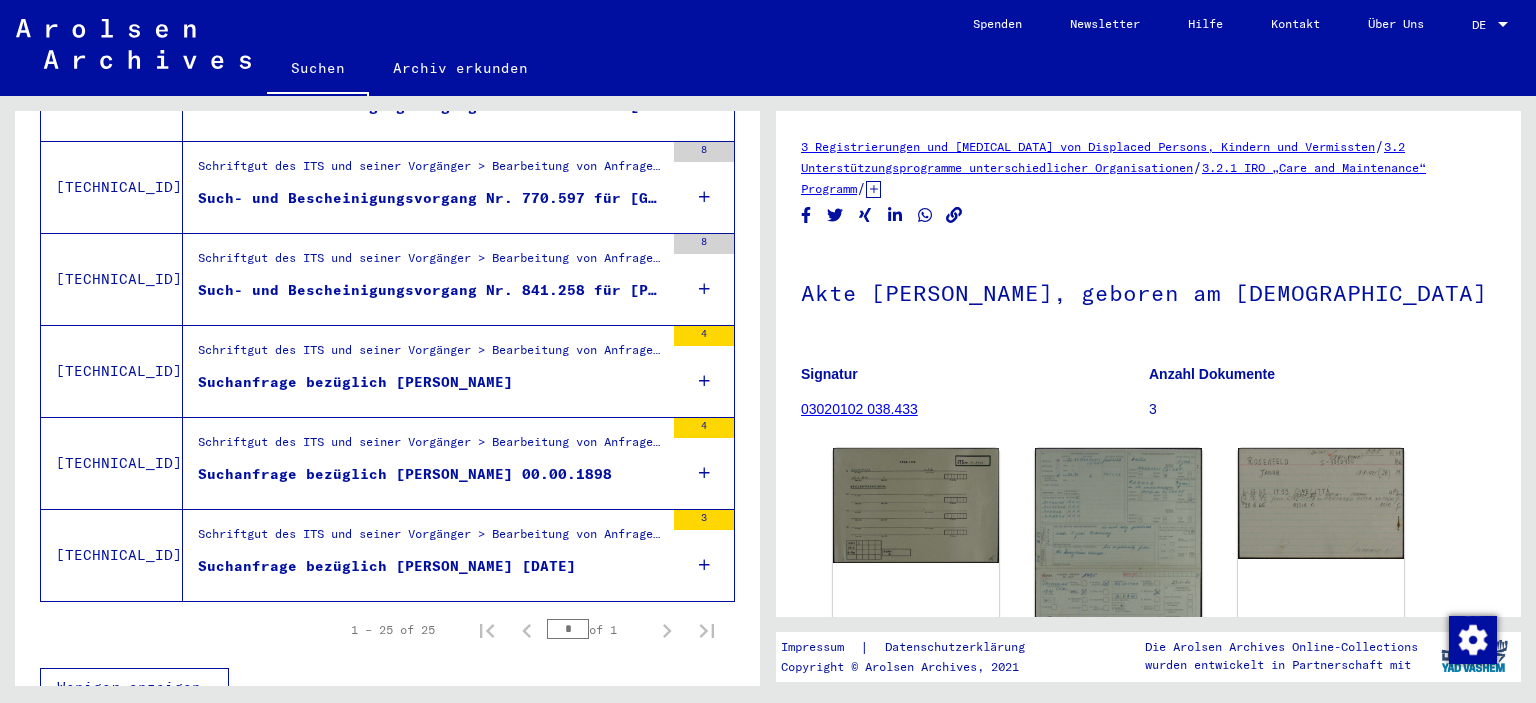 click on "*" at bounding box center (568, 629) 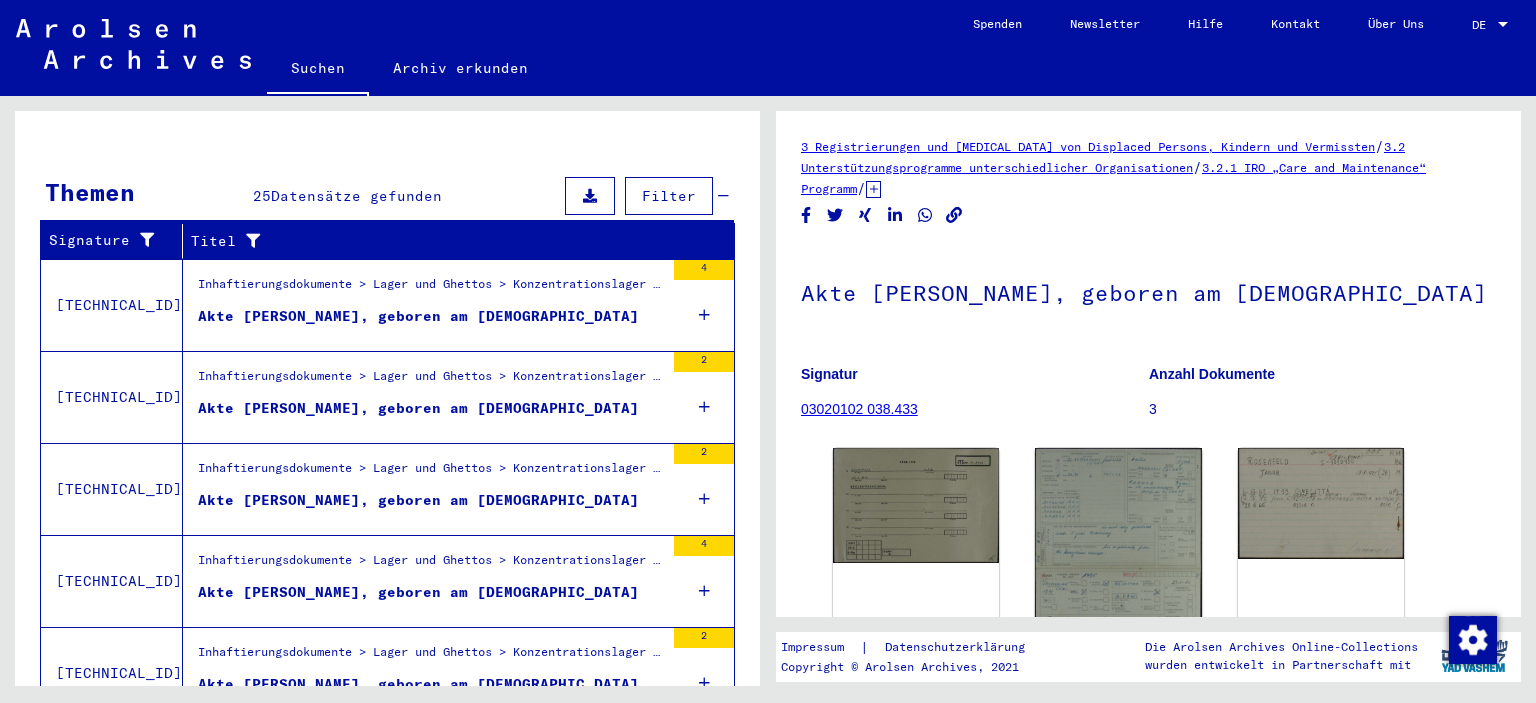 scroll, scrollTop: 0, scrollLeft: 0, axis: both 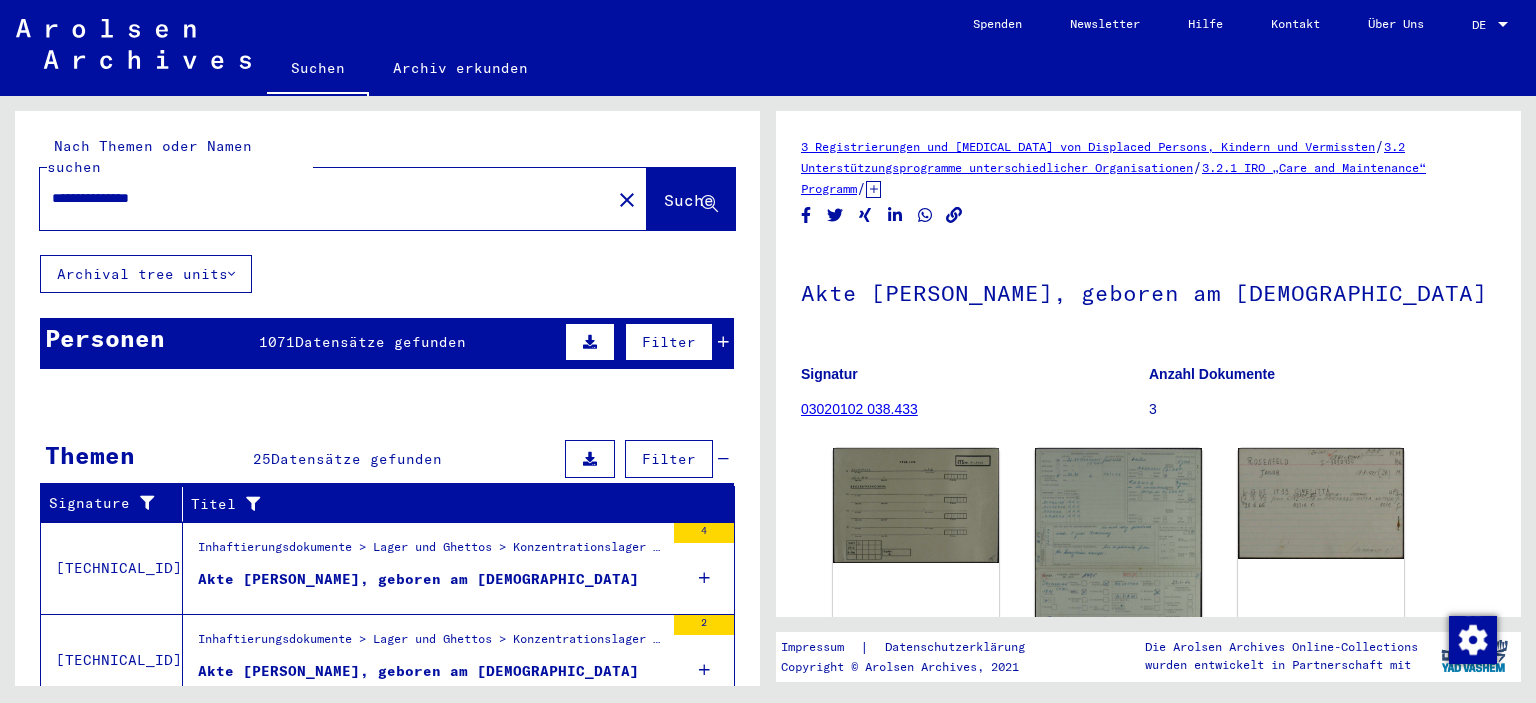 click on "**********" at bounding box center [325, 198] 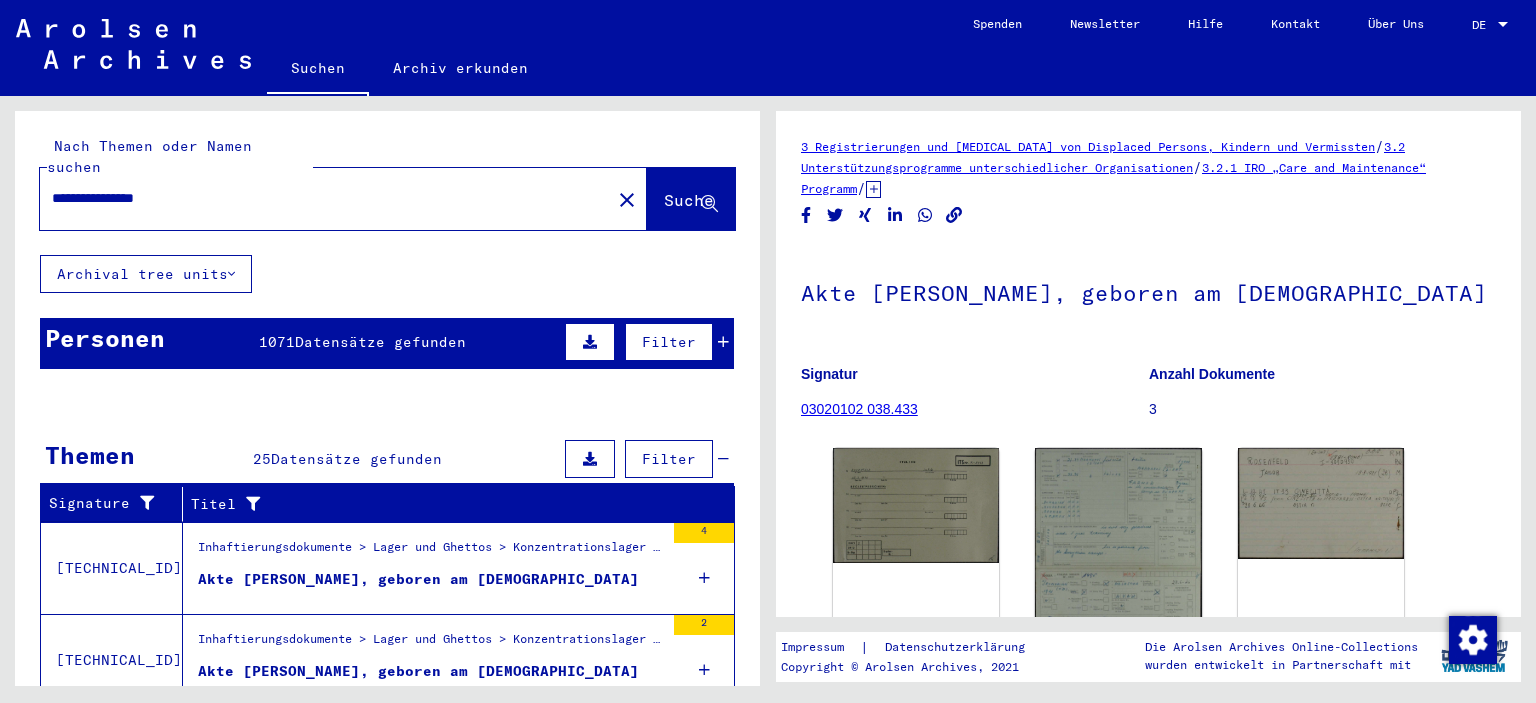 type on "**********" 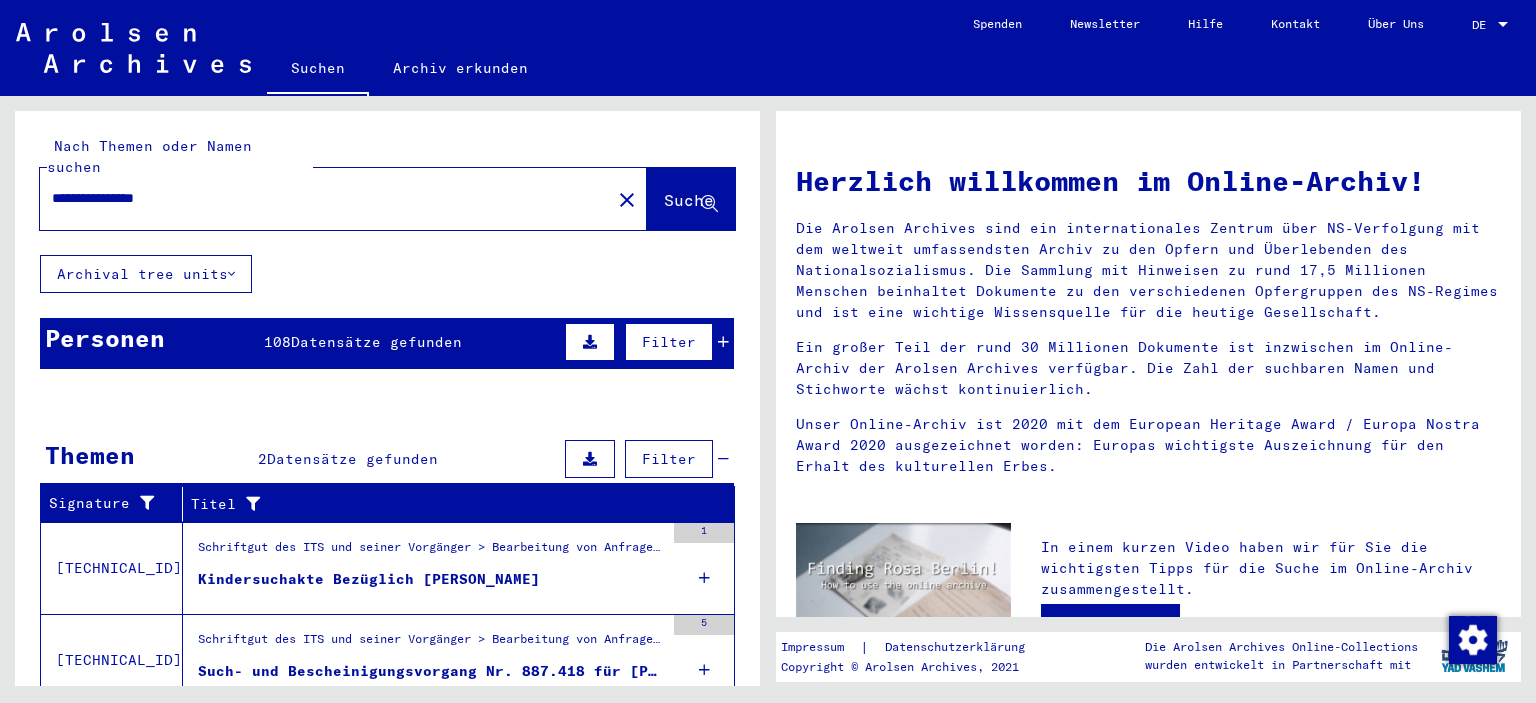 click on "Kindersuchakte Bezüglich [PERSON_NAME]" at bounding box center (369, 579) 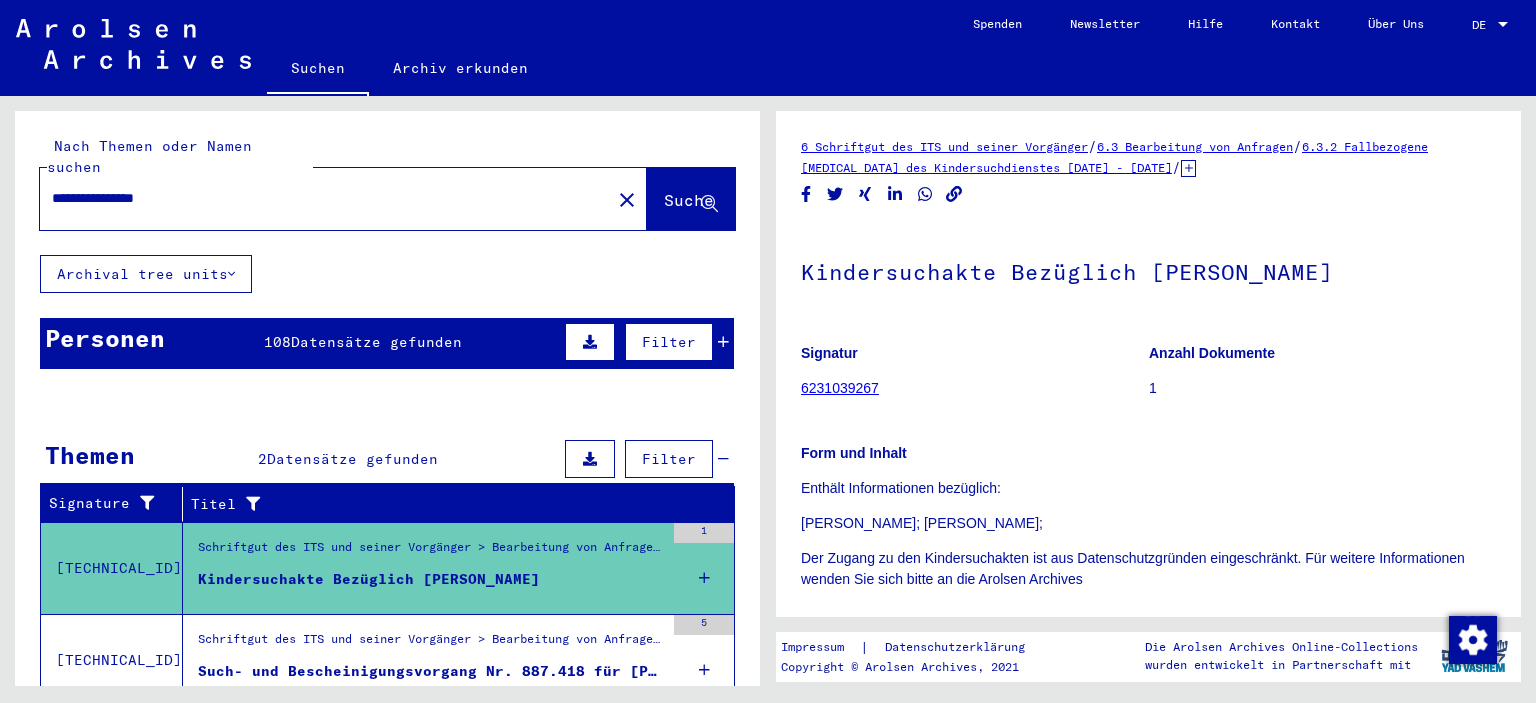scroll, scrollTop: 0, scrollLeft: 0, axis: both 